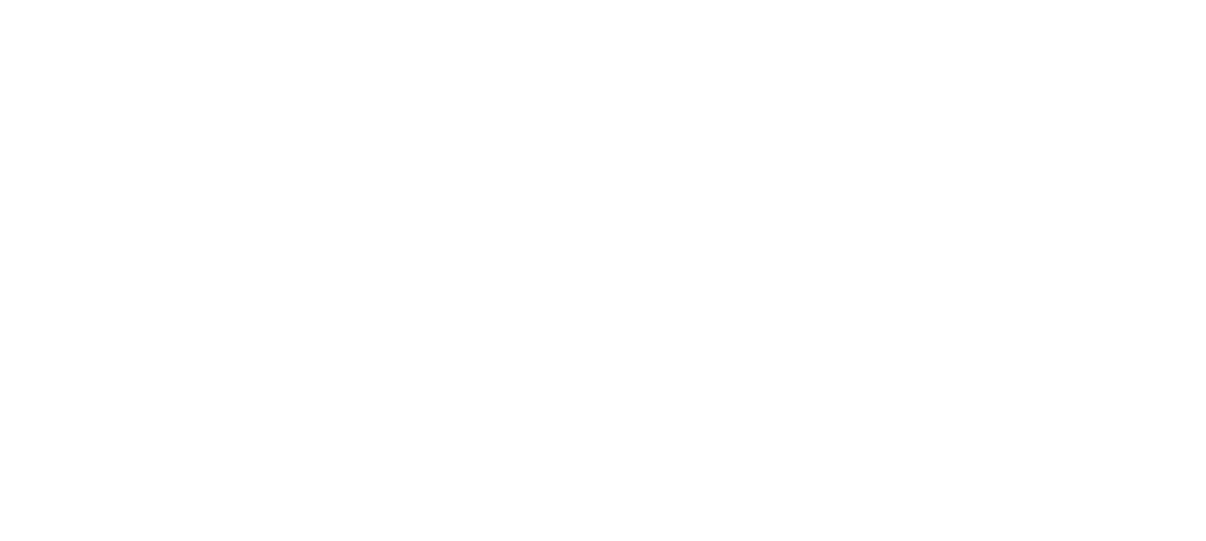 scroll, scrollTop: 0, scrollLeft: 0, axis: both 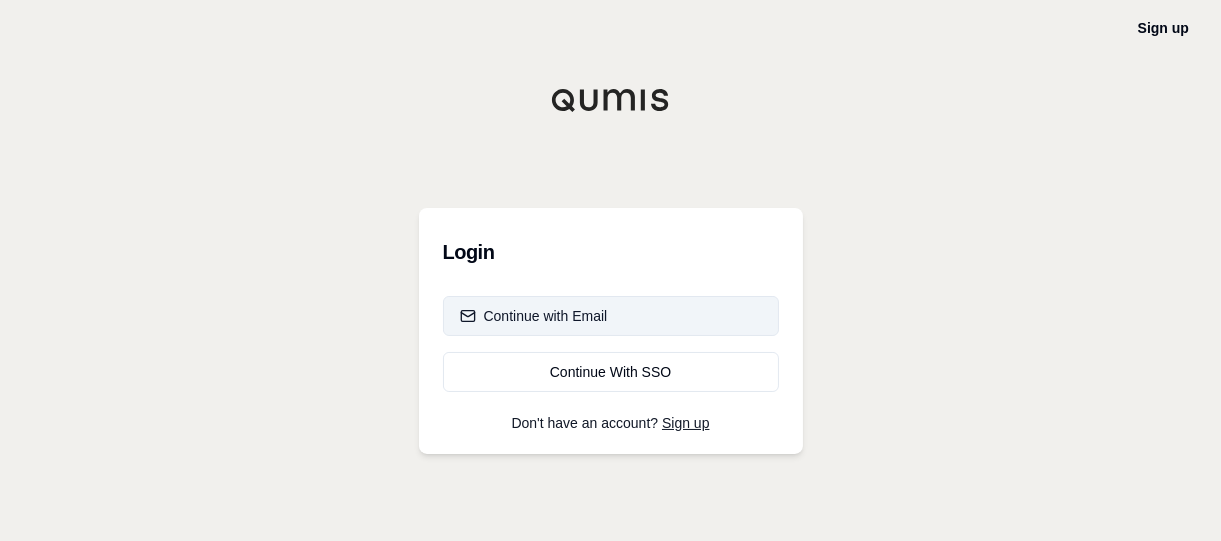 click on "Continue with Email" at bounding box center [534, 316] 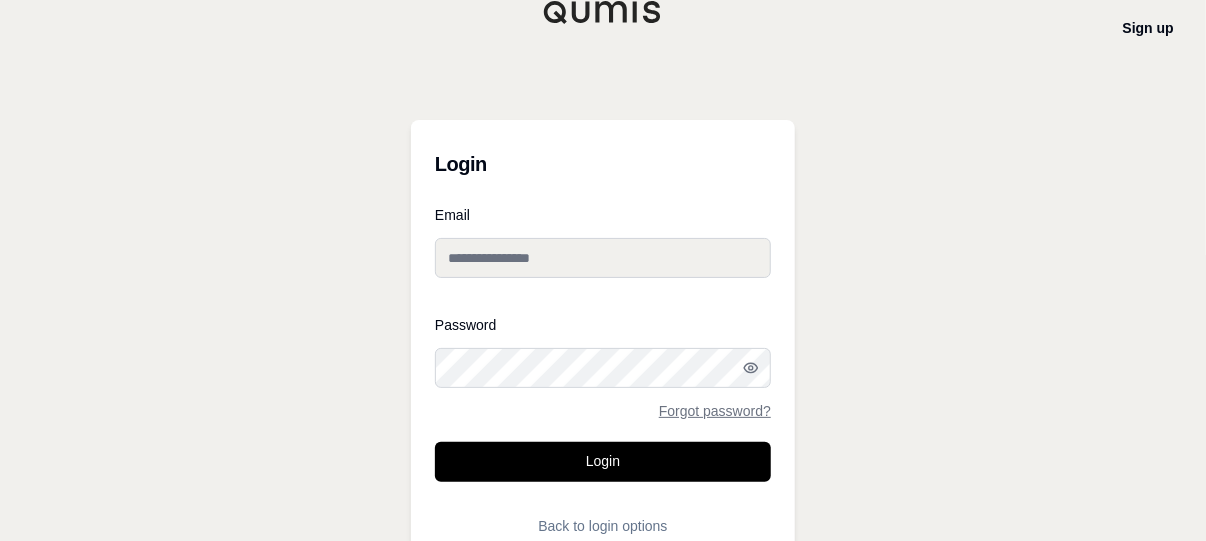click on "Email" at bounding box center (603, 258) 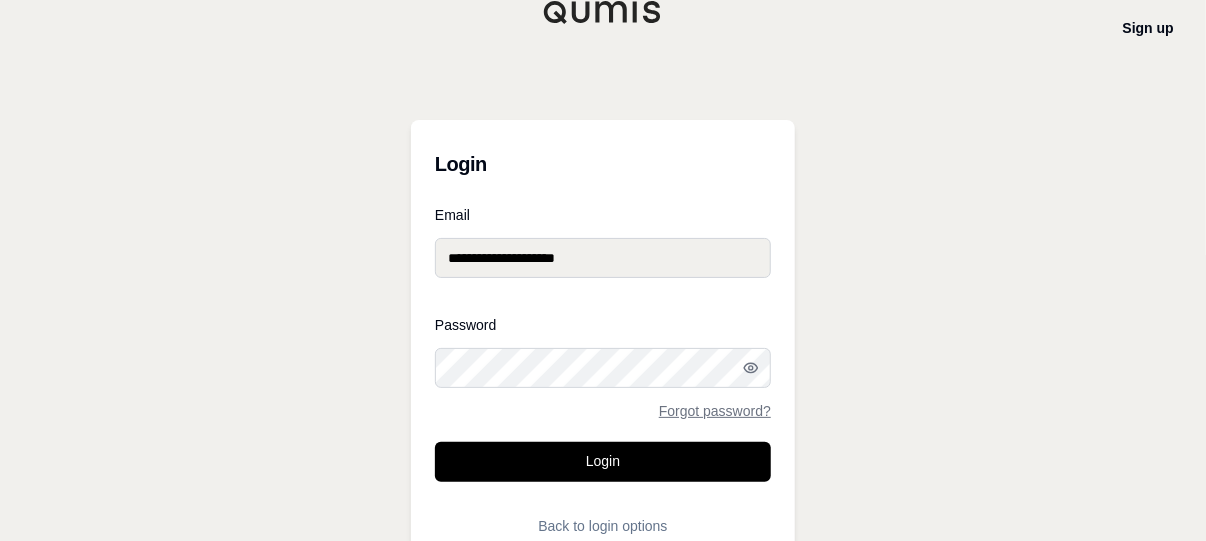 click on "Password Forgot password?" at bounding box center (603, 368) 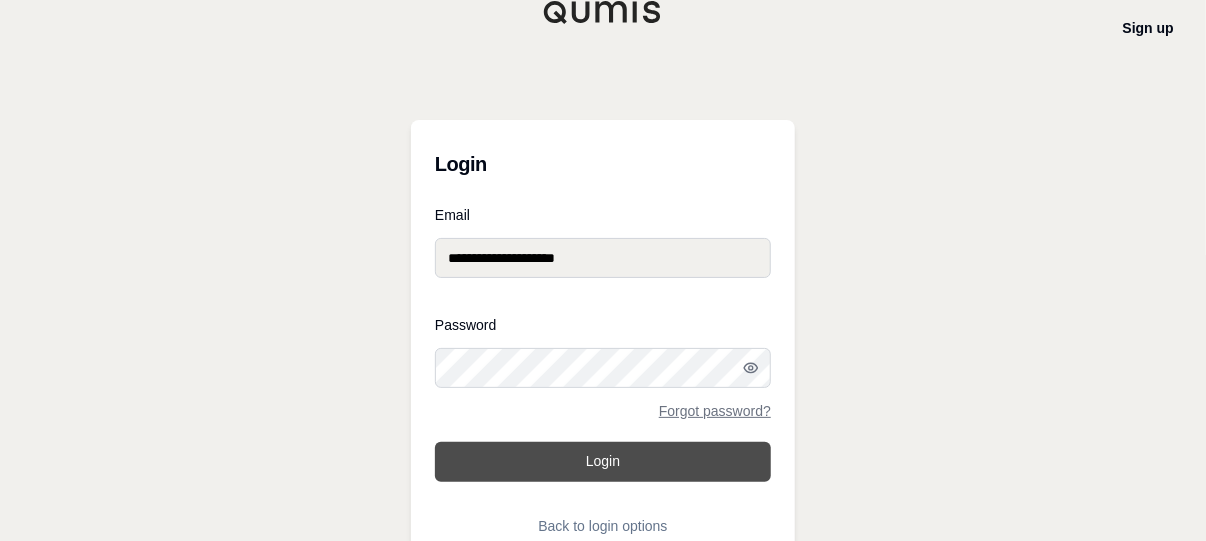 click on "Login" at bounding box center [603, 462] 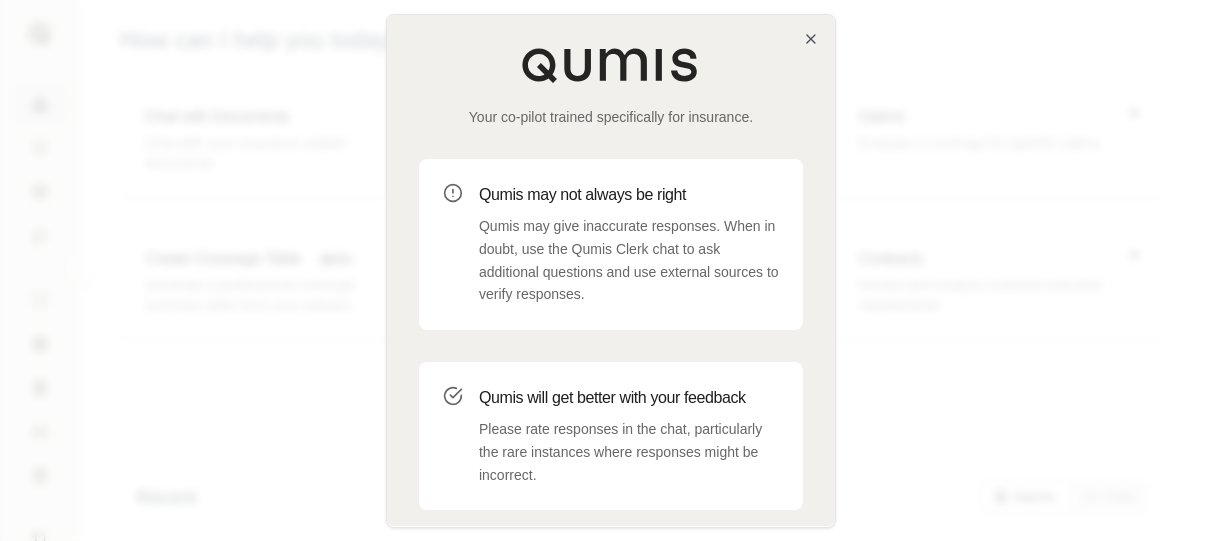 click on "Your co-pilot trained specifically for insurance." at bounding box center (611, 87) 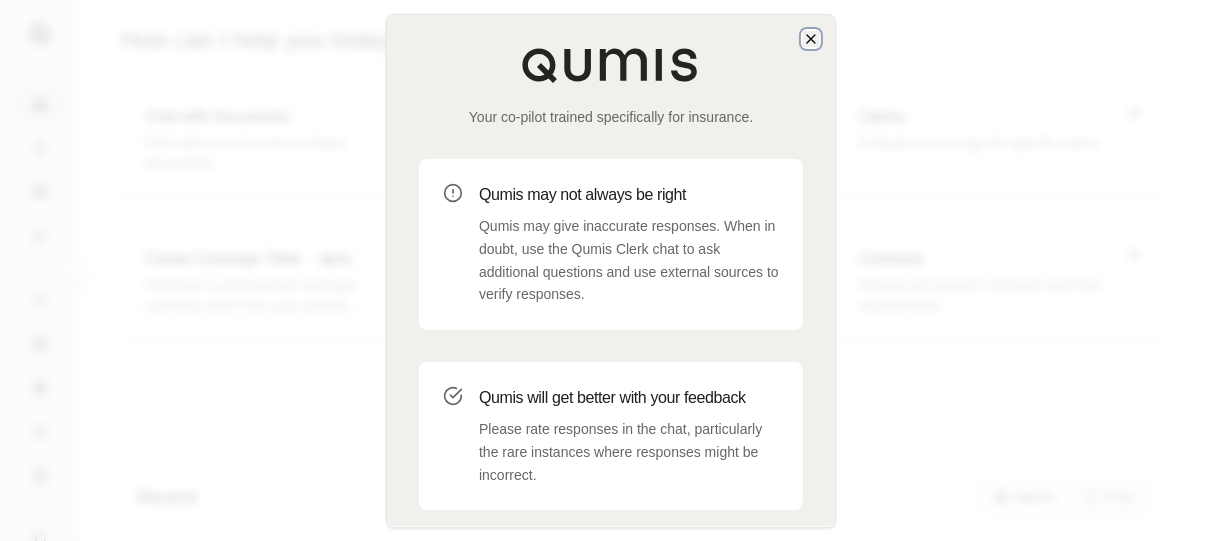 click 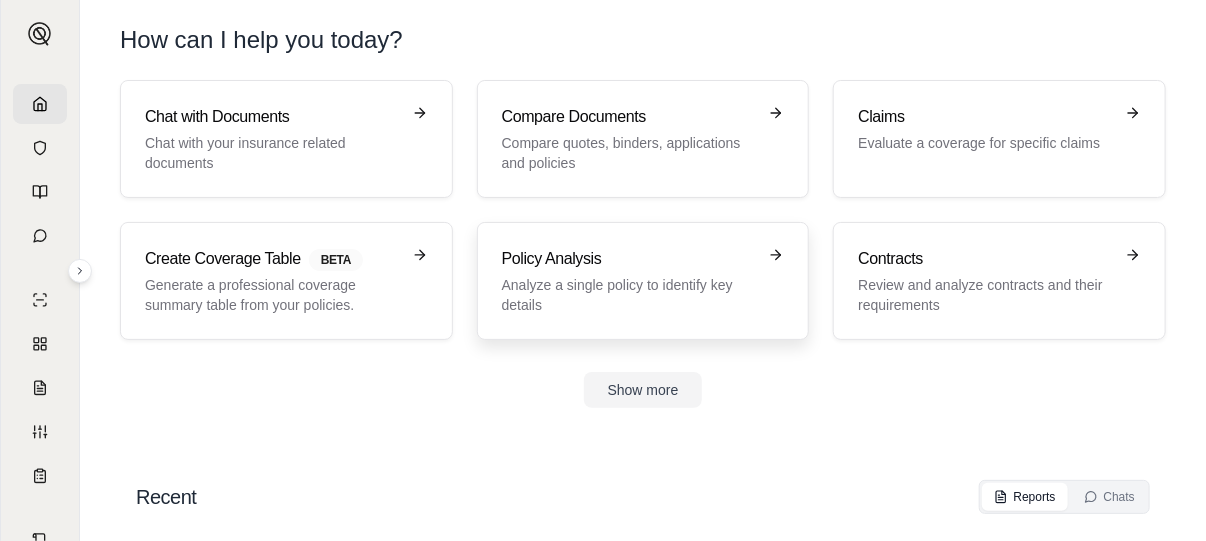 click 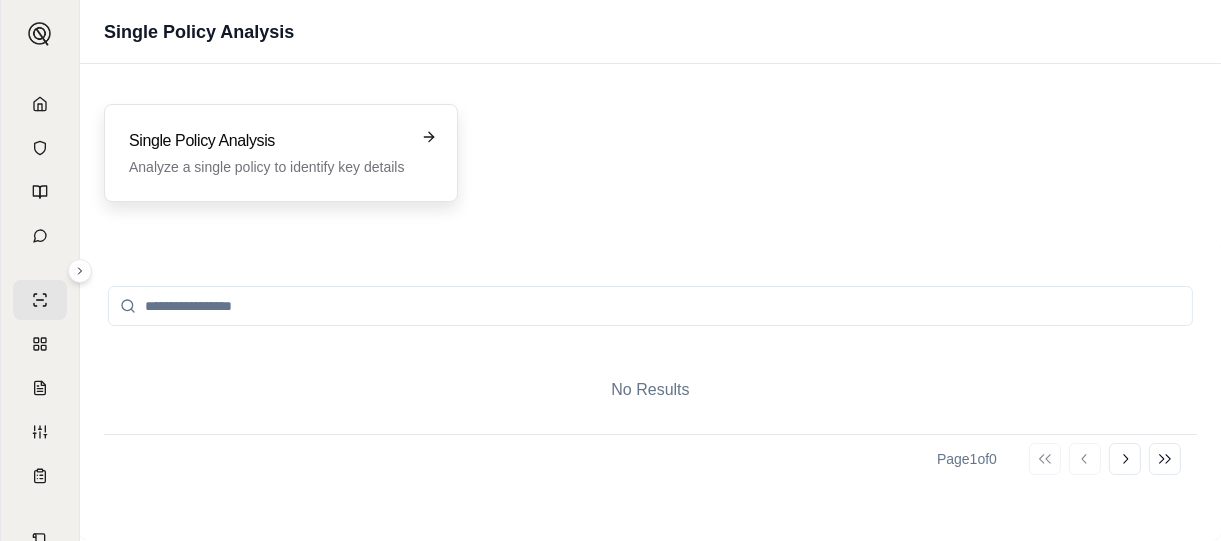 click on "Single Policy Analysis Analyze a single policy to identify key details" at bounding box center [281, 153] 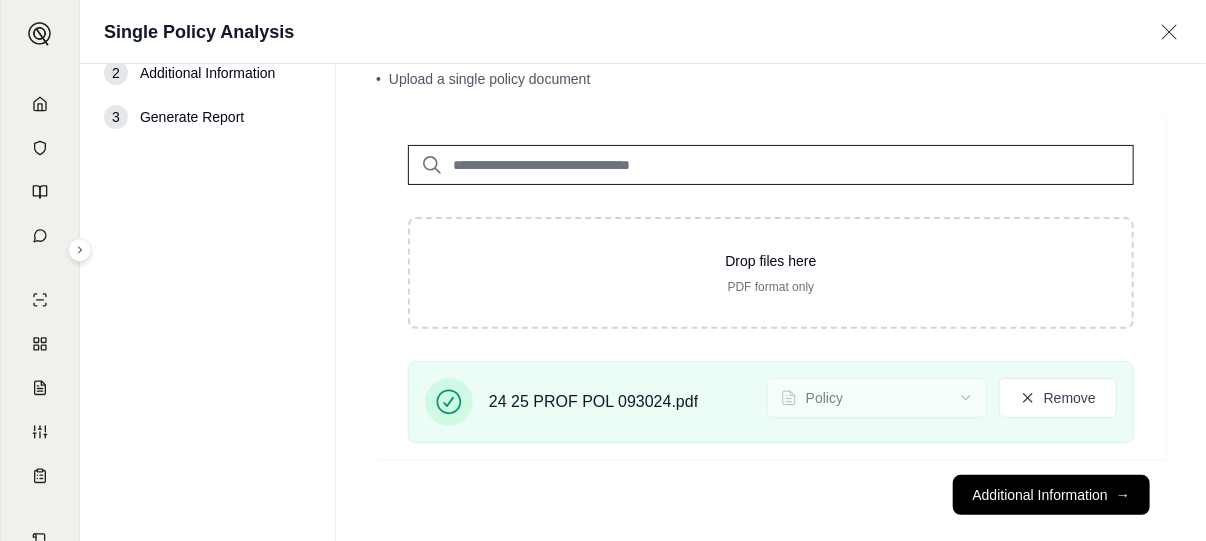 scroll, scrollTop: 99, scrollLeft: 0, axis: vertical 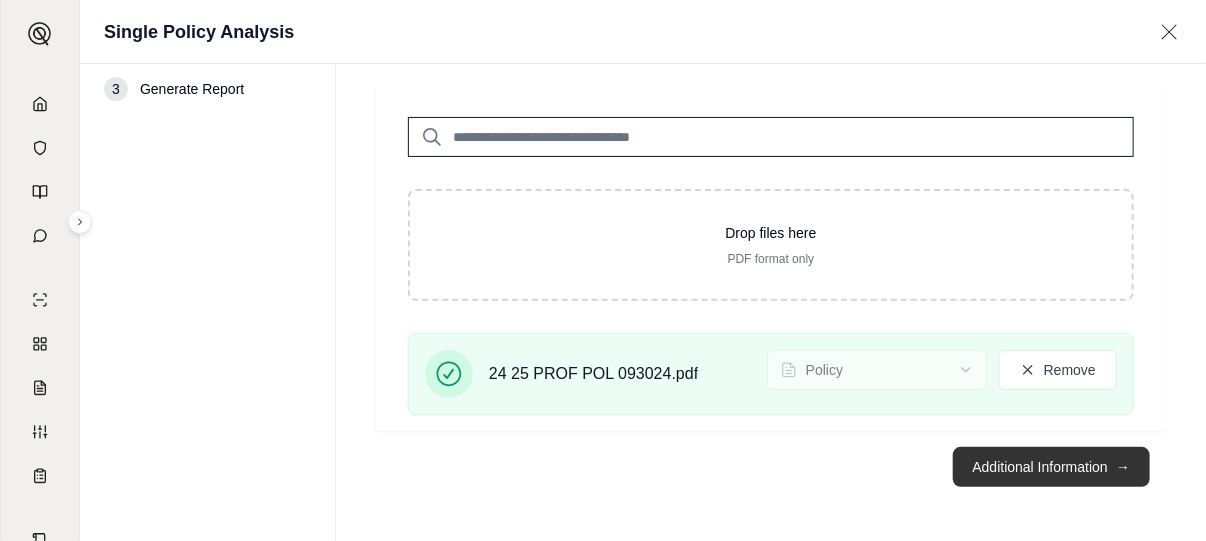 click on "Additional Information →" at bounding box center [1051, 467] 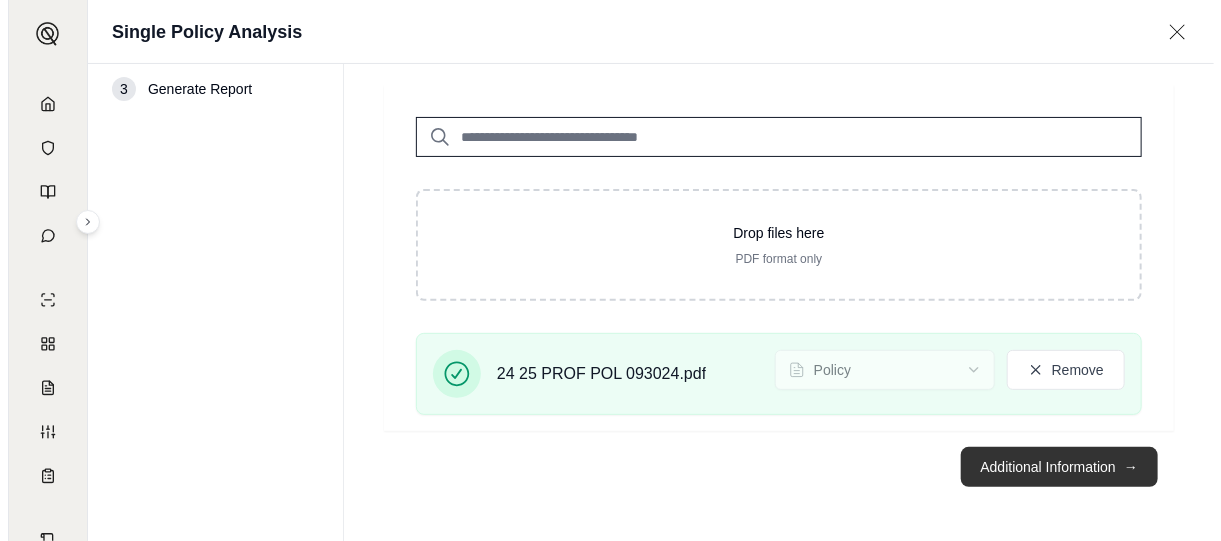 scroll, scrollTop: 0, scrollLeft: 0, axis: both 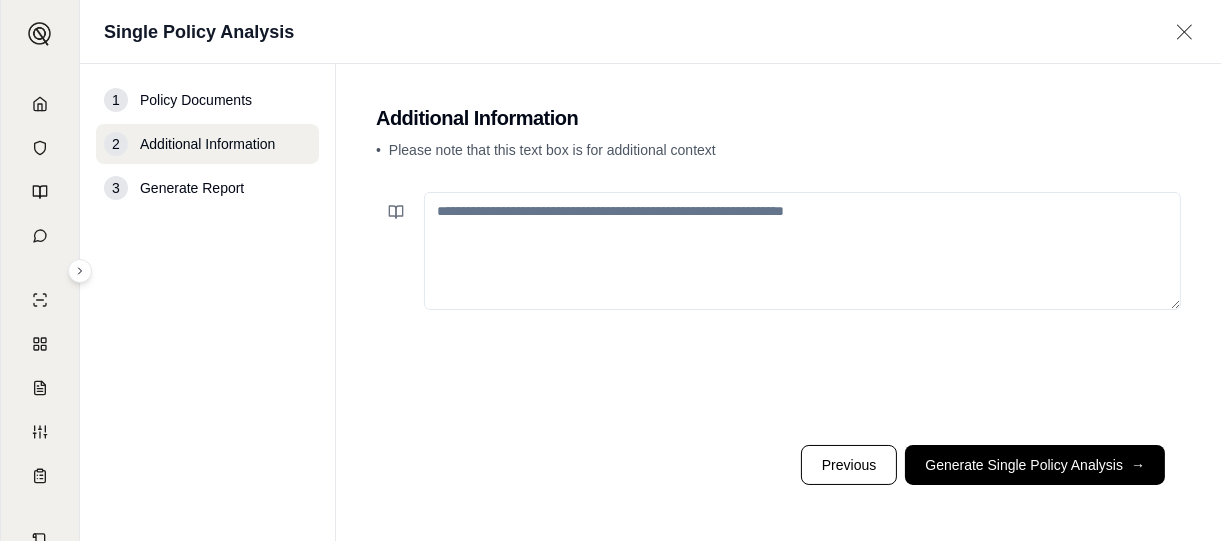 click at bounding box center (802, 251) 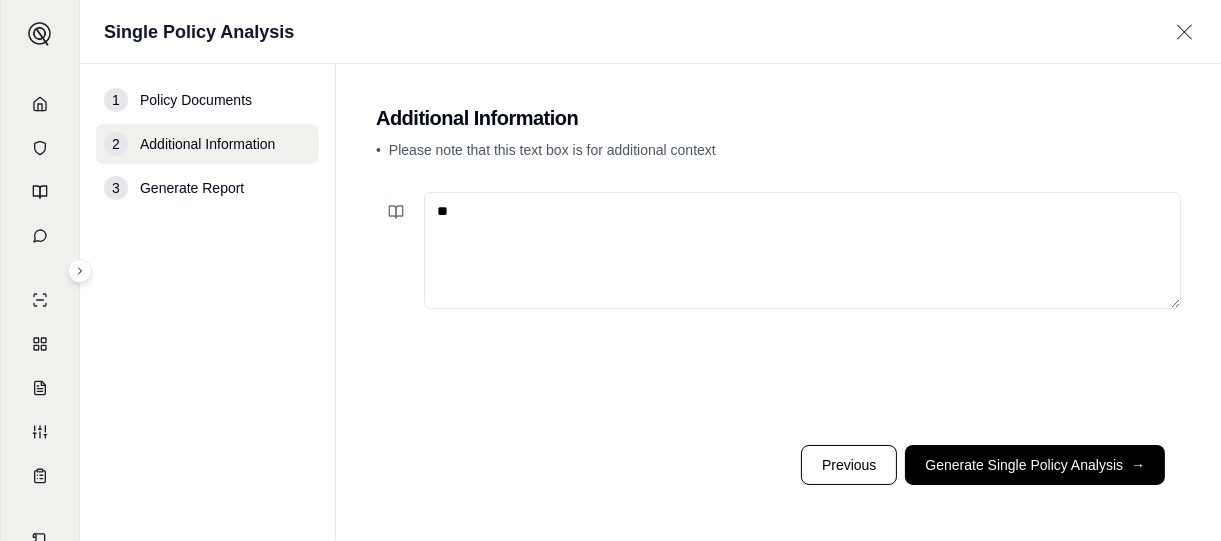 type on "*" 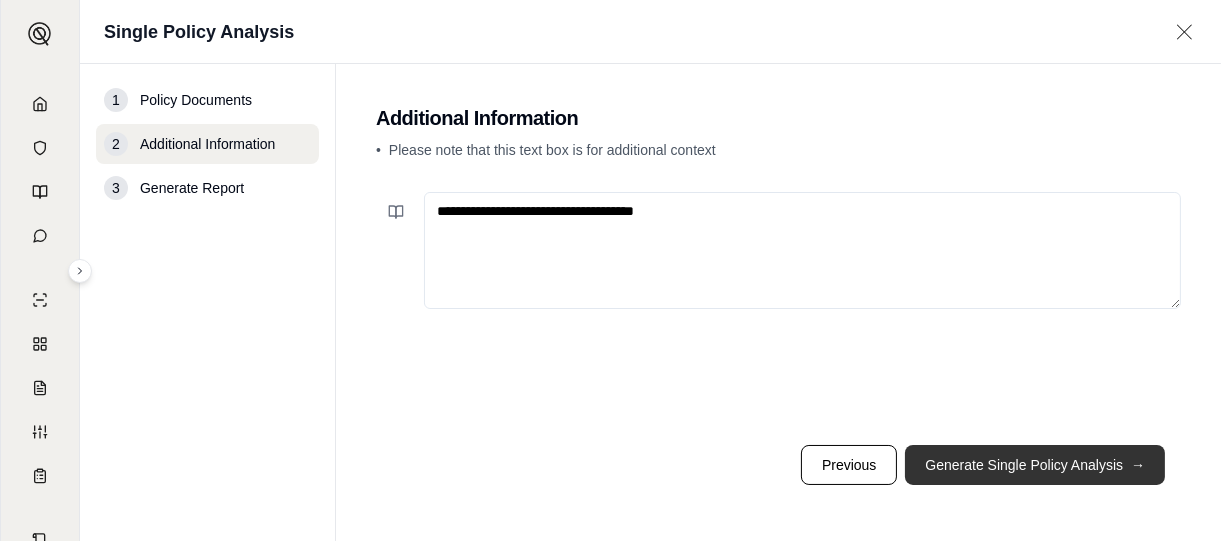 type on "**********" 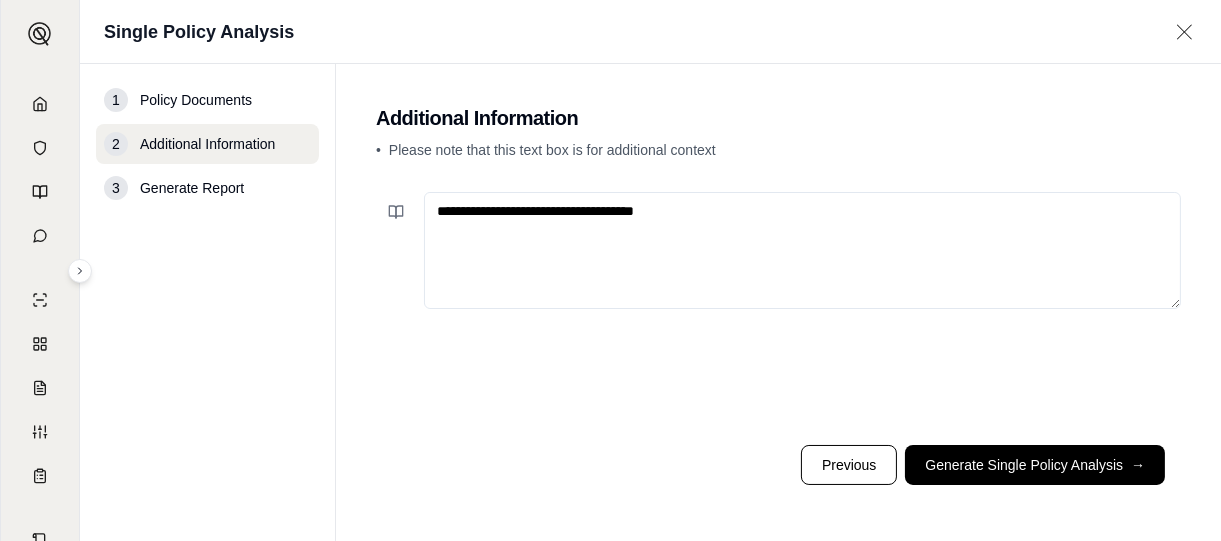 click on "Generate Single Policy Analysis →" at bounding box center (1035, 465) 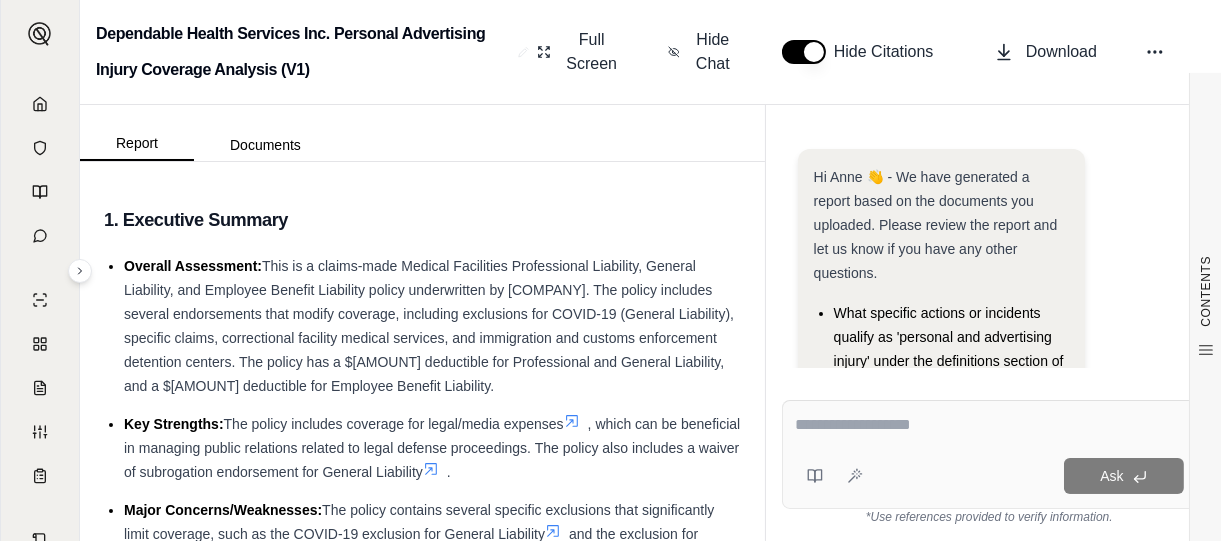 scroll, scrollTop: 0, scrollLeft: 0, axis: both 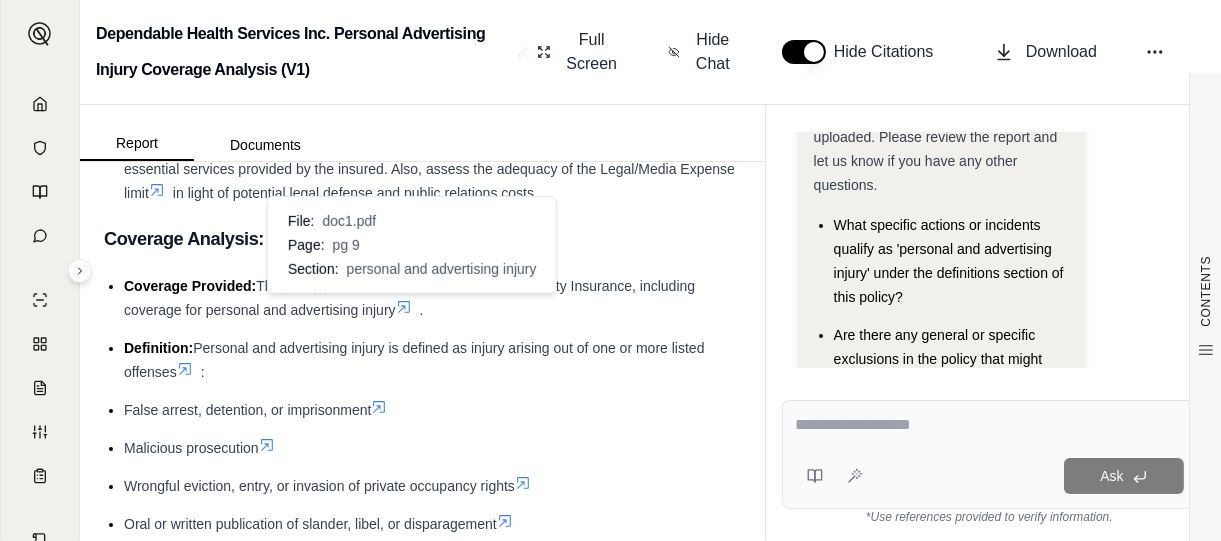 click 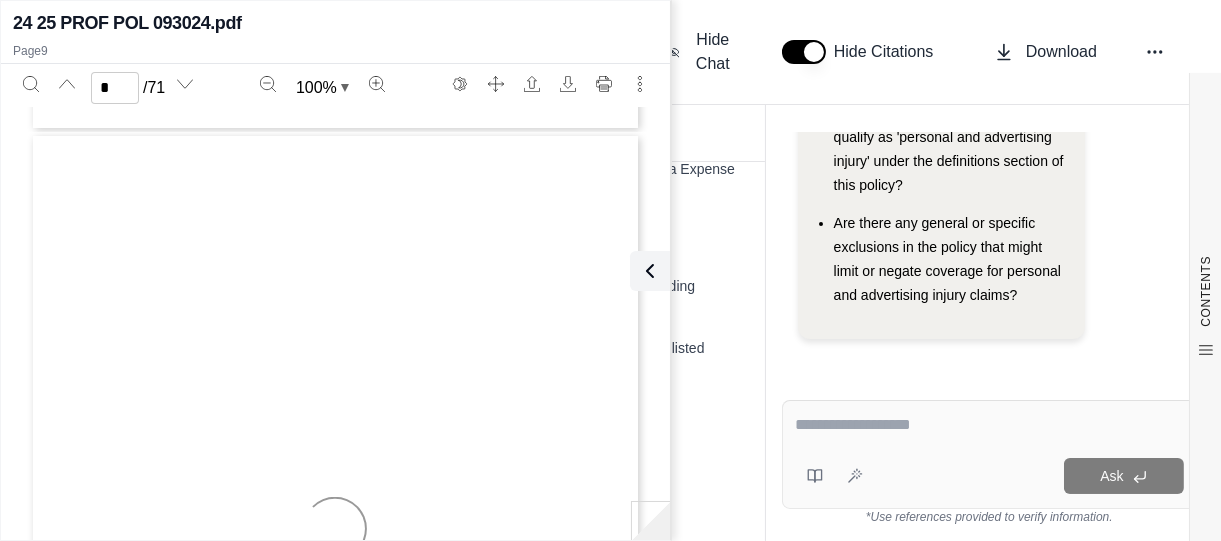 scroll, scrollTop: 6348, scrollLeft: 0, axis: vertical 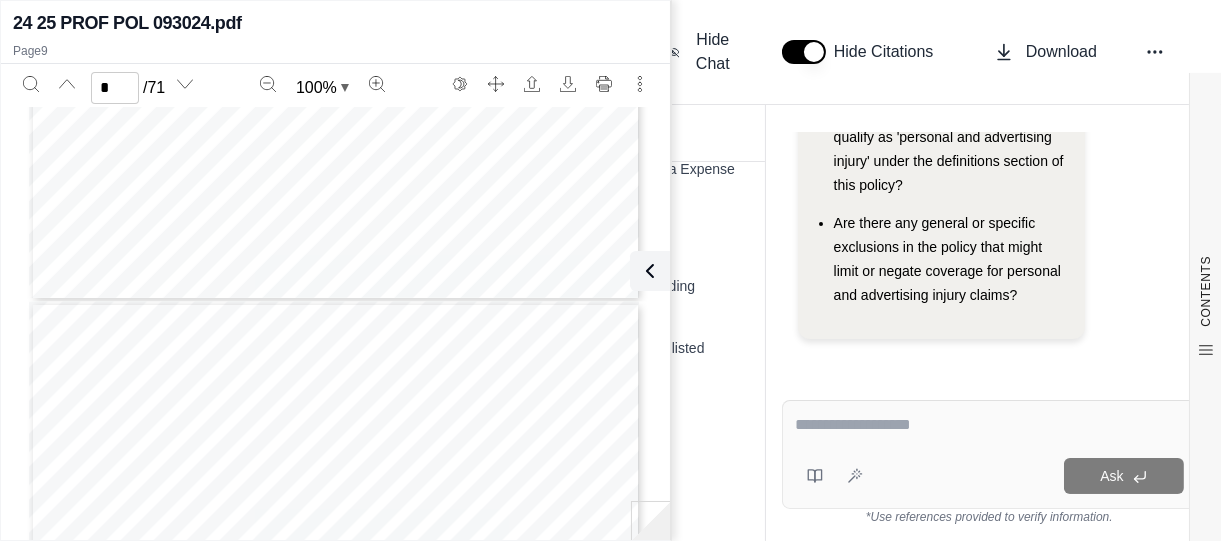 type on "**" 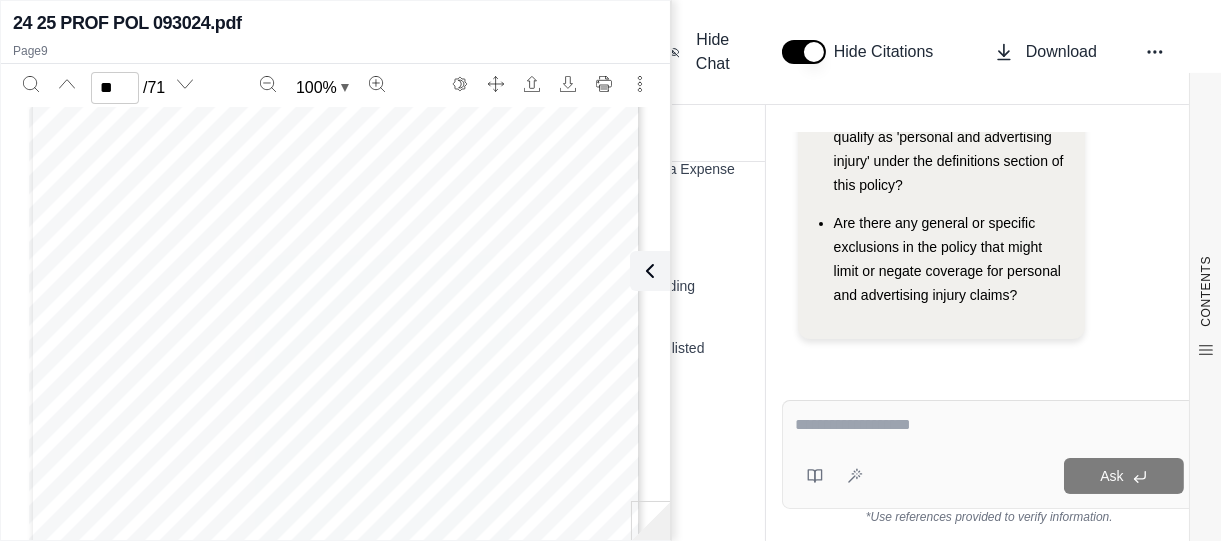 scroll, scrollTop: 7248, scrollLeft: 0, axis: vertical 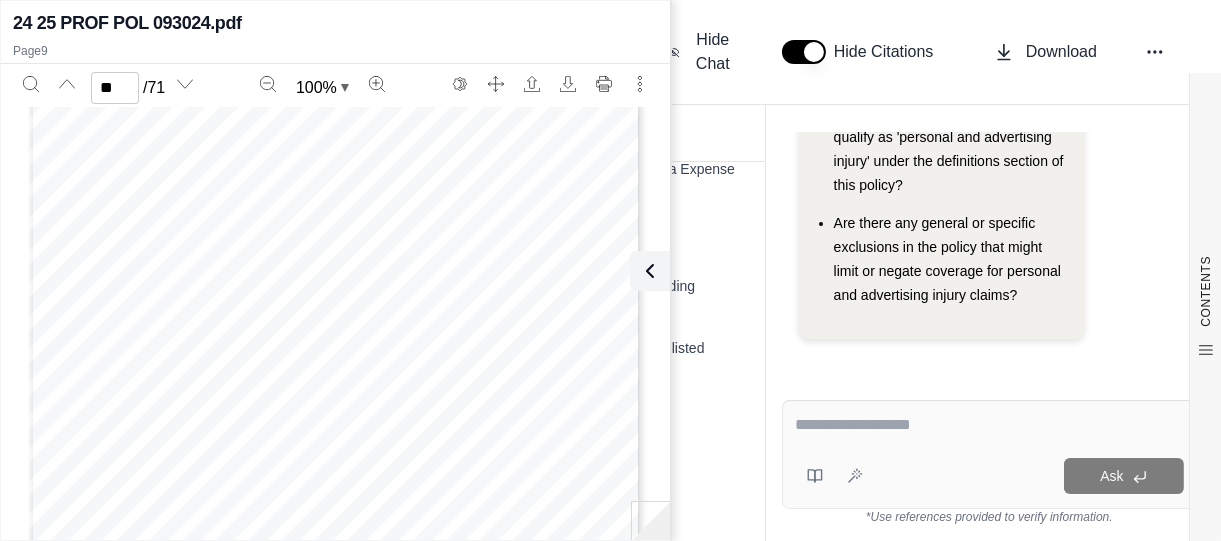 click on "Report Documents" at bounding box center (422, 133) 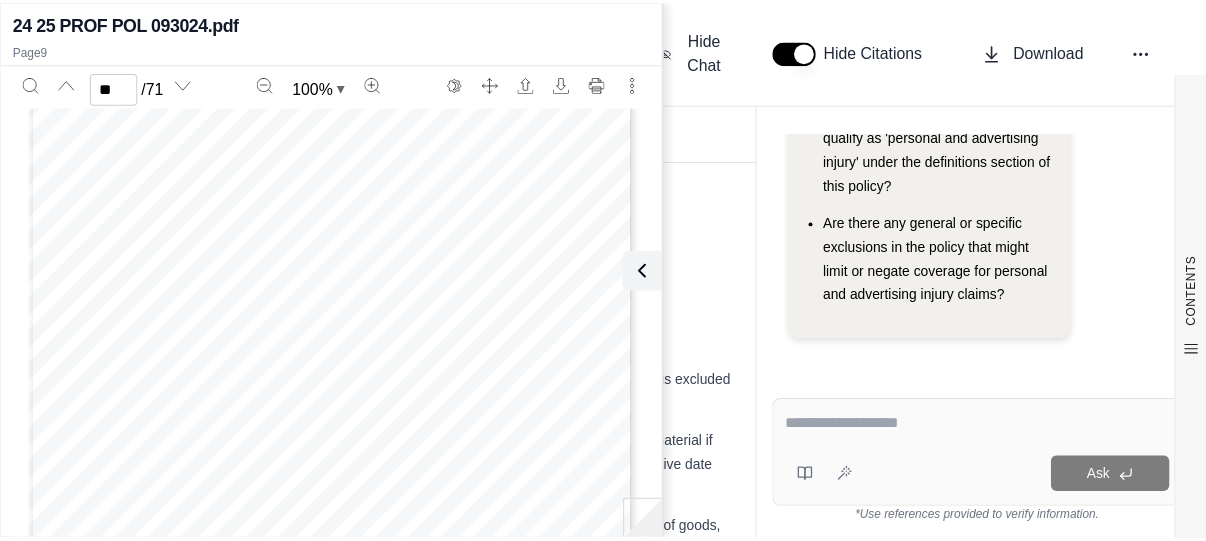 scroll, scrollTop: 7208, scrollLeft: 0, axis: vertical 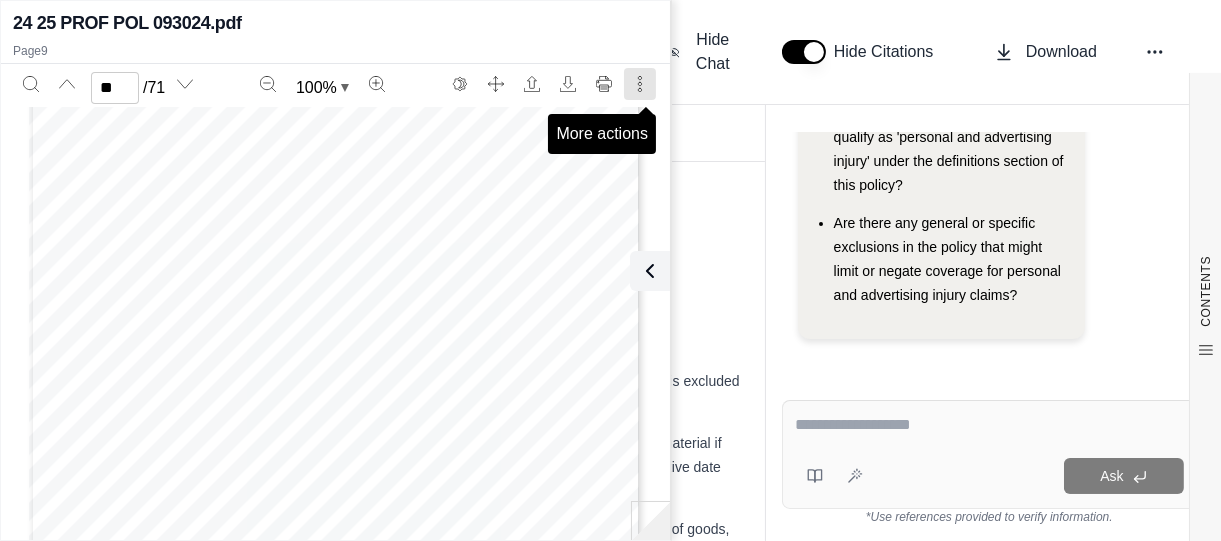 click 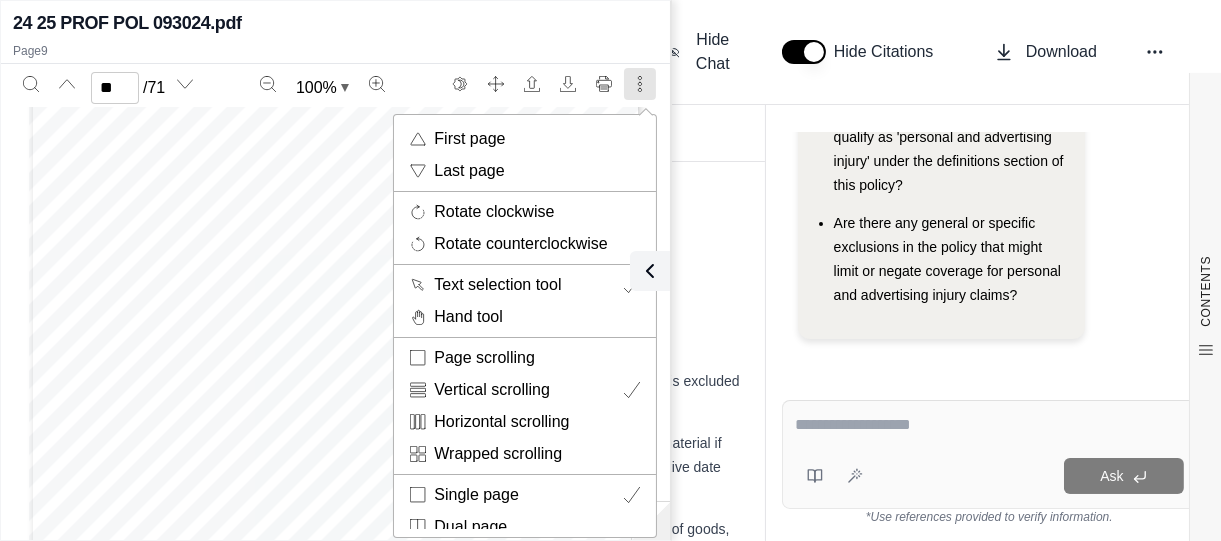 click at bounding box center (610, 270) 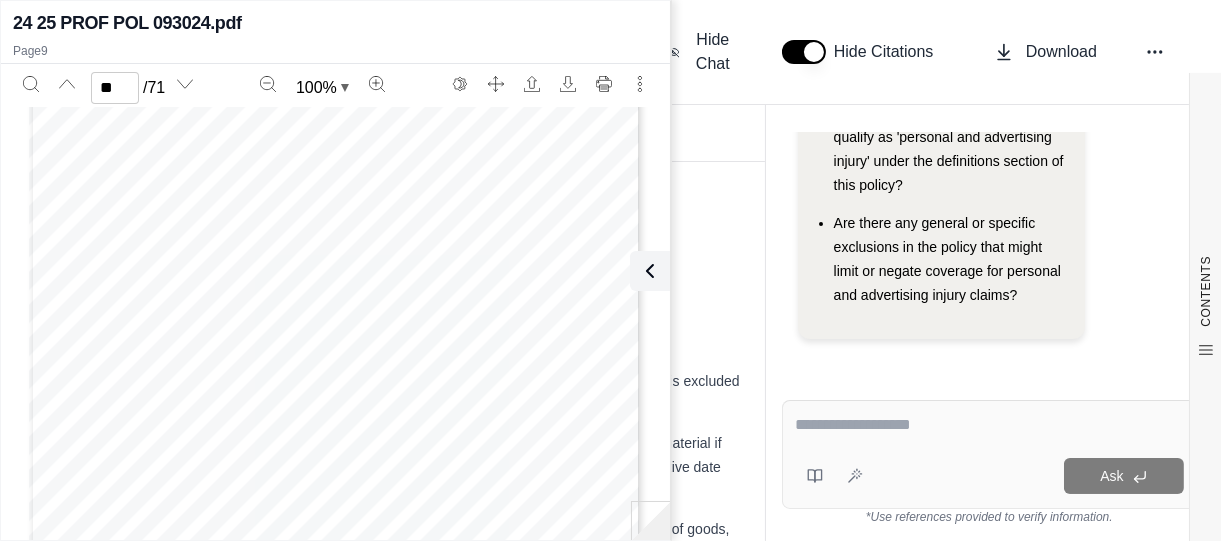 click on "[COMPANY] Personal Advertising Injury Coverage Analysis (V1) Full Screen Hide Chat Hide Citations Download" at bounding box center [650, 52] 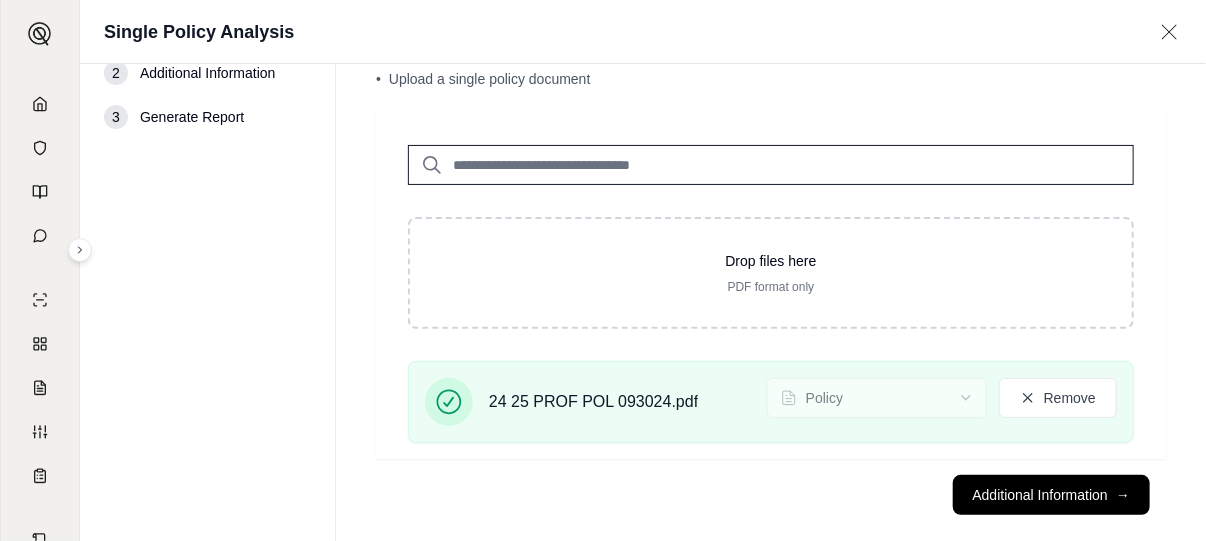 scroll, scrollTop: 99, scrollLeft: 0, axis: vertical 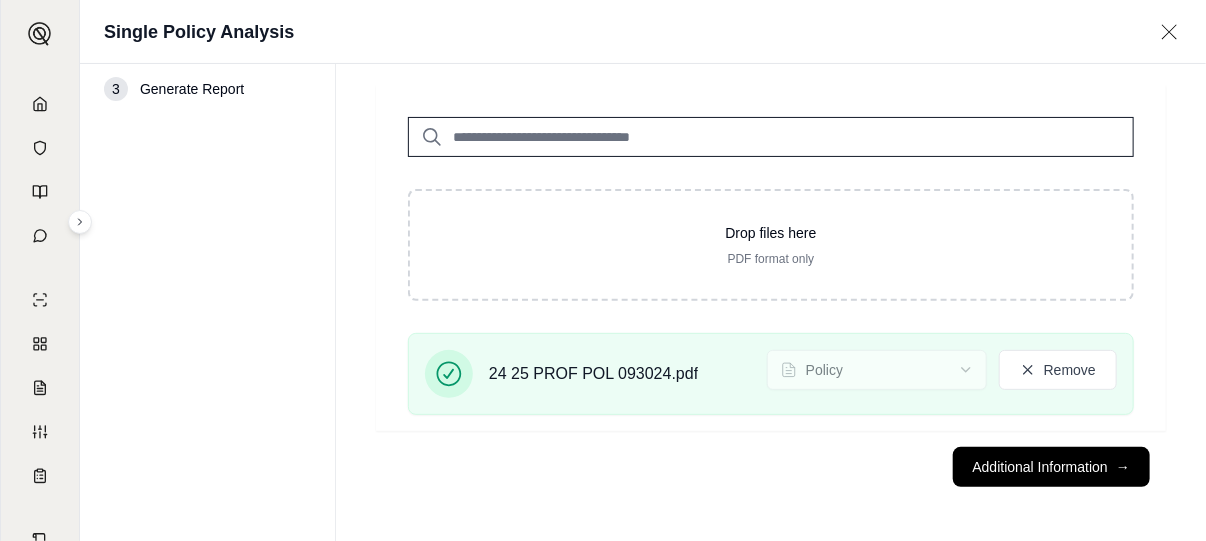 drag, startPoint x: 1012, startPoint y: 466, endPoint x: 876, endPoint y: 500, distance: 140.1856 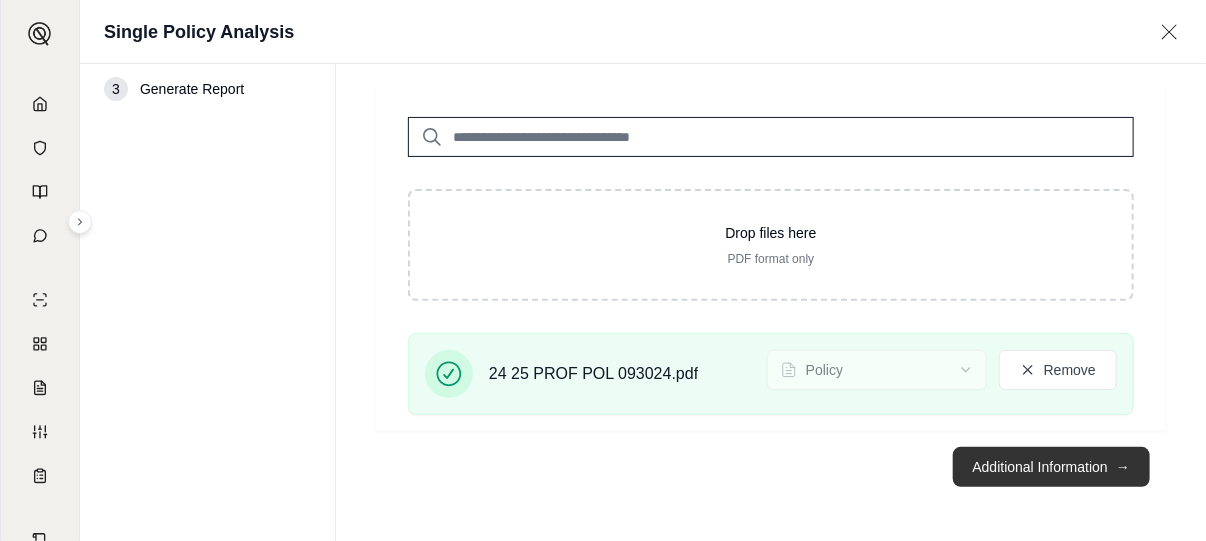 click on "Additional Information →" at bounding box center [1051, 467] 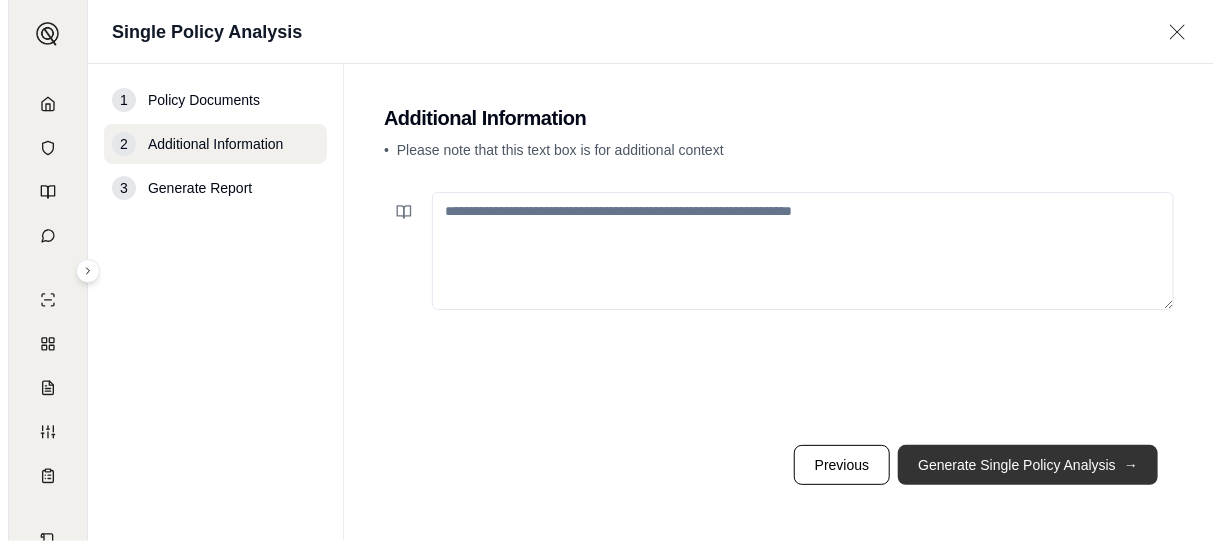 scroll, scrollTop: 0, scrollLeft: 0, axis: both 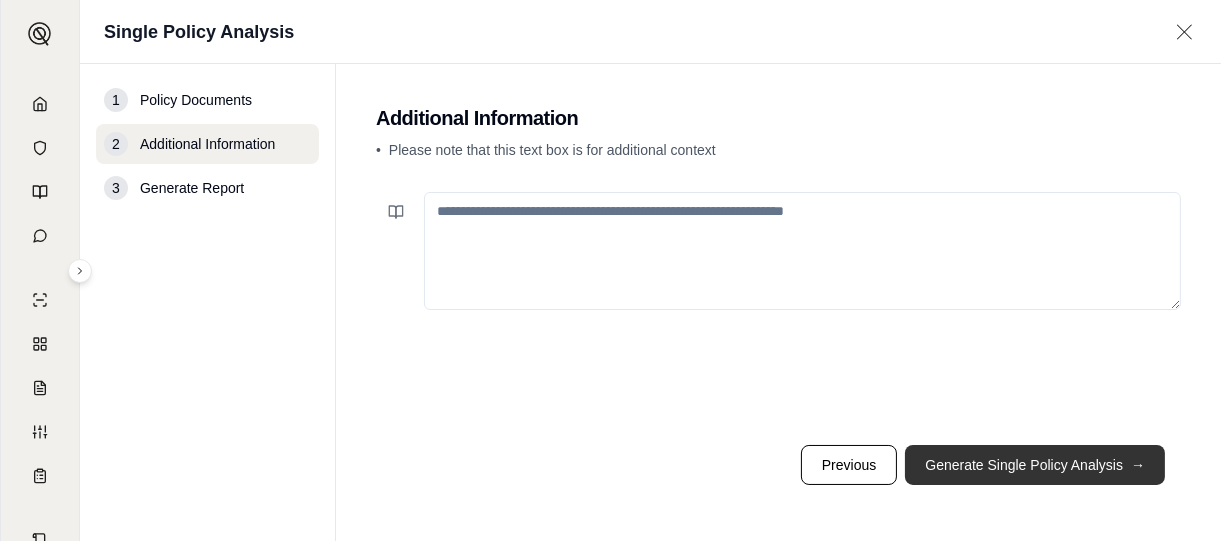 click on "Generate Single Policy Analysis →" at bounding box center (1035, 465) 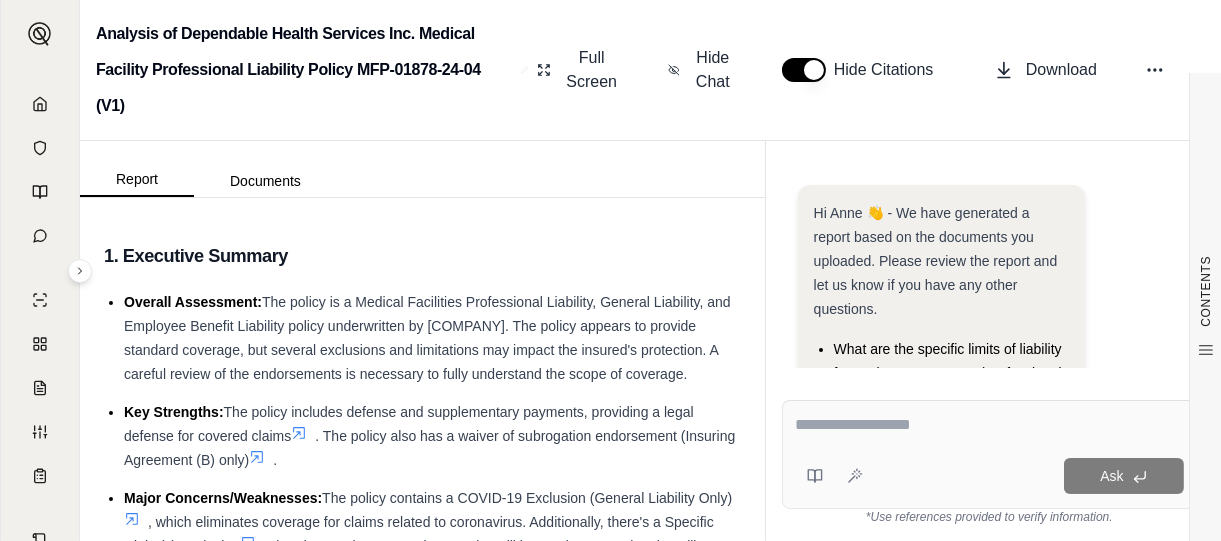 scroll, scrollTop: 309, scrollLeft: 0, axis: vertical 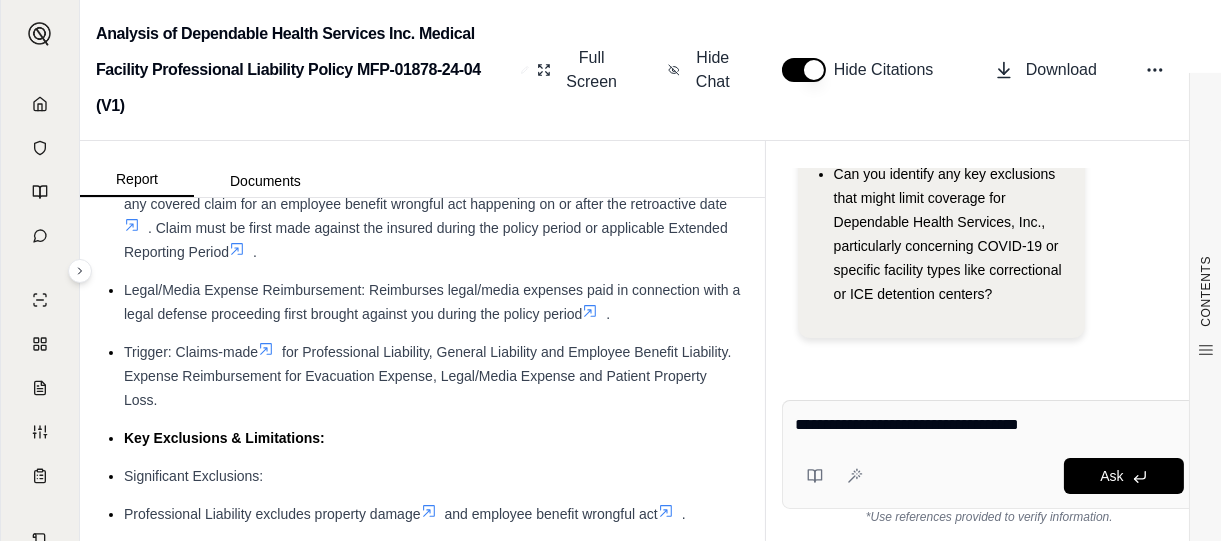 type on "**********" 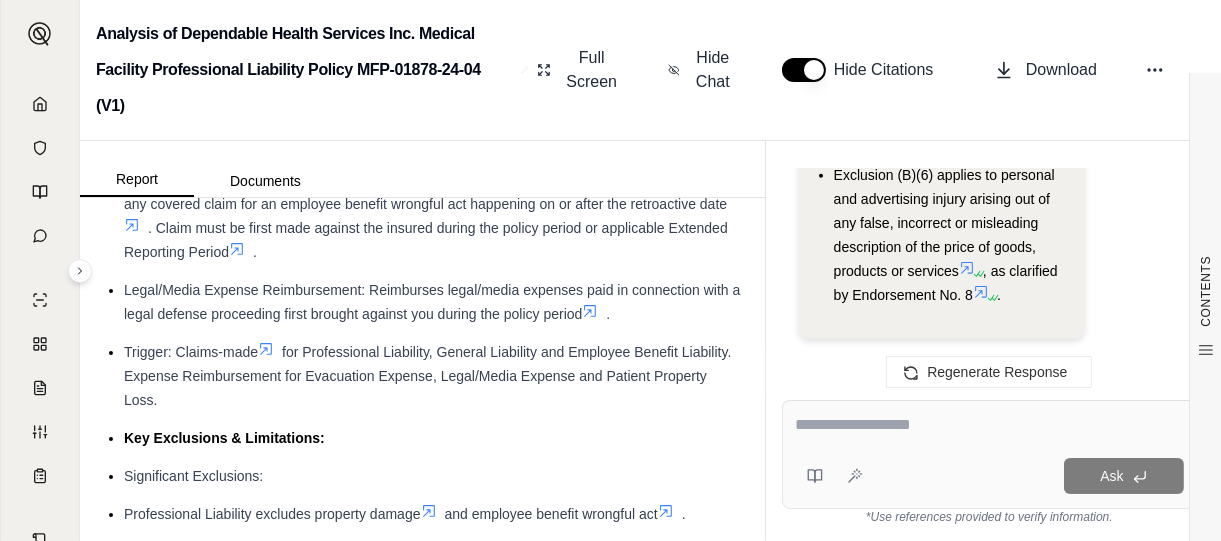scroll, scrollTop: 2148, scrollLeft: 0, axis: vertical 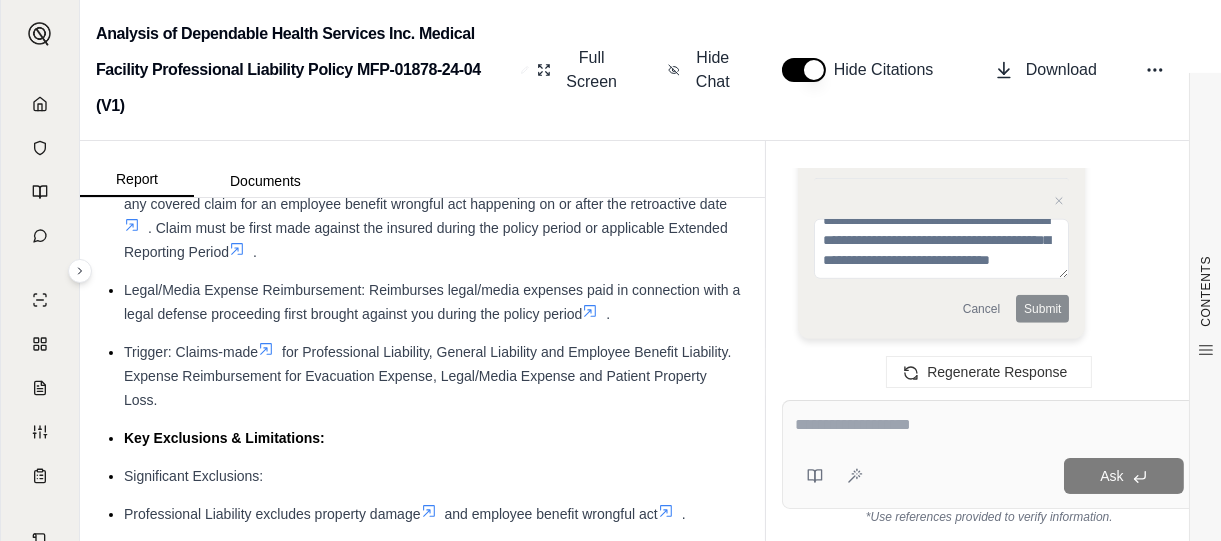 click at bounding box center [989, 425] 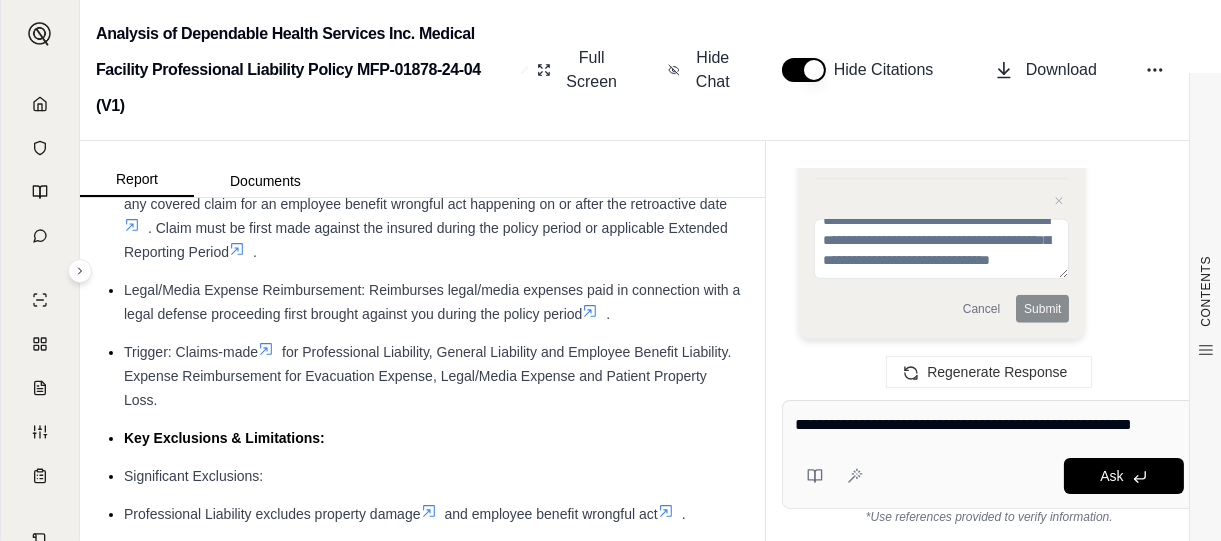type on "**********" 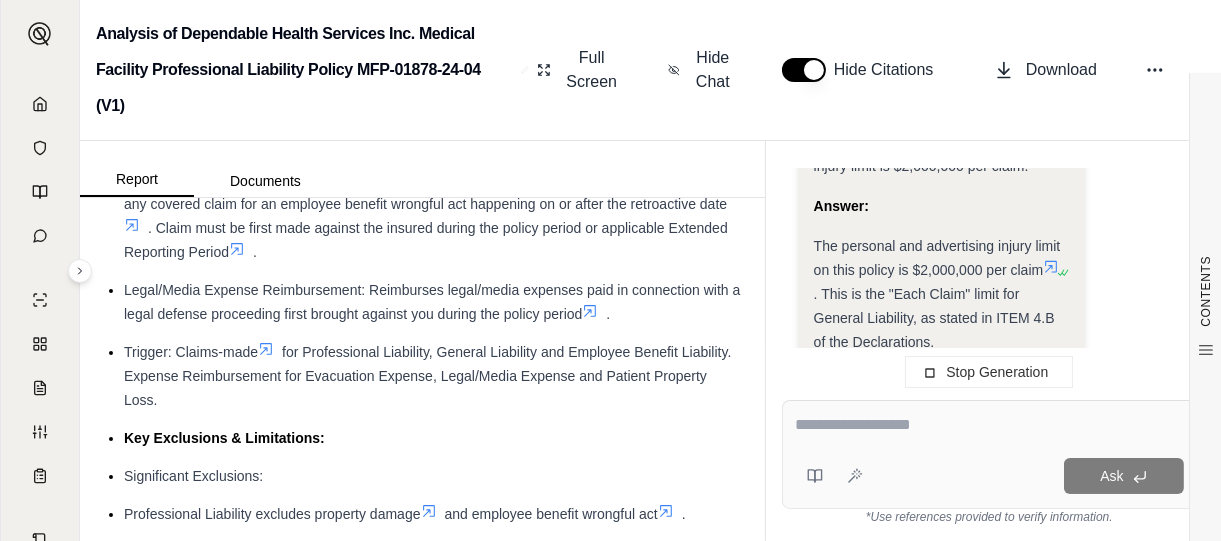 scroll, scrollTop: 3249, scrollLeft: 0, axis: vertical 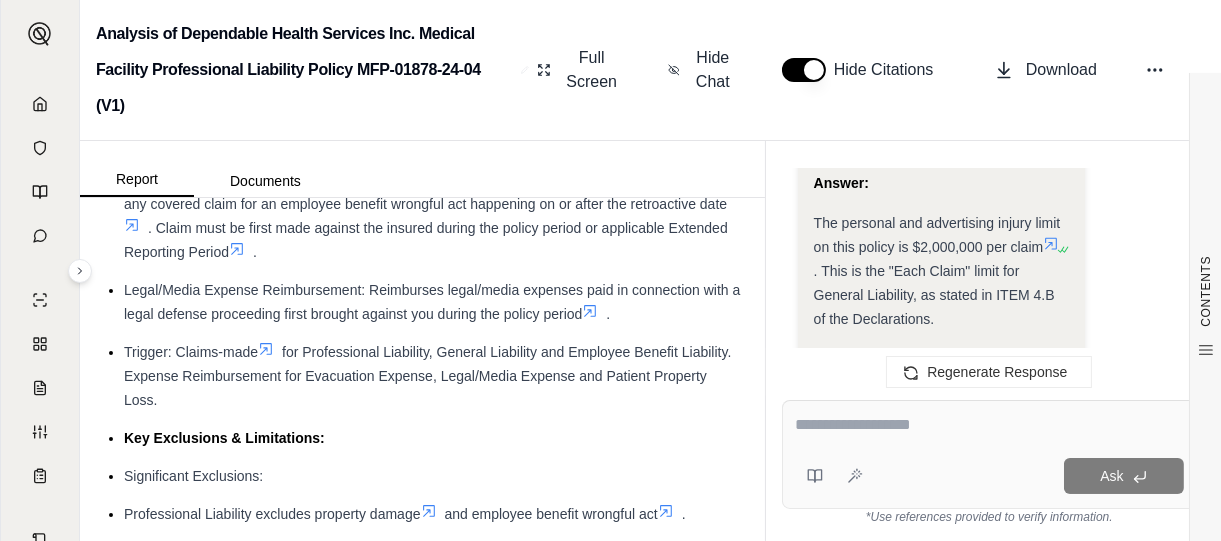 click on "Ask" at bounding box center [989, 454] 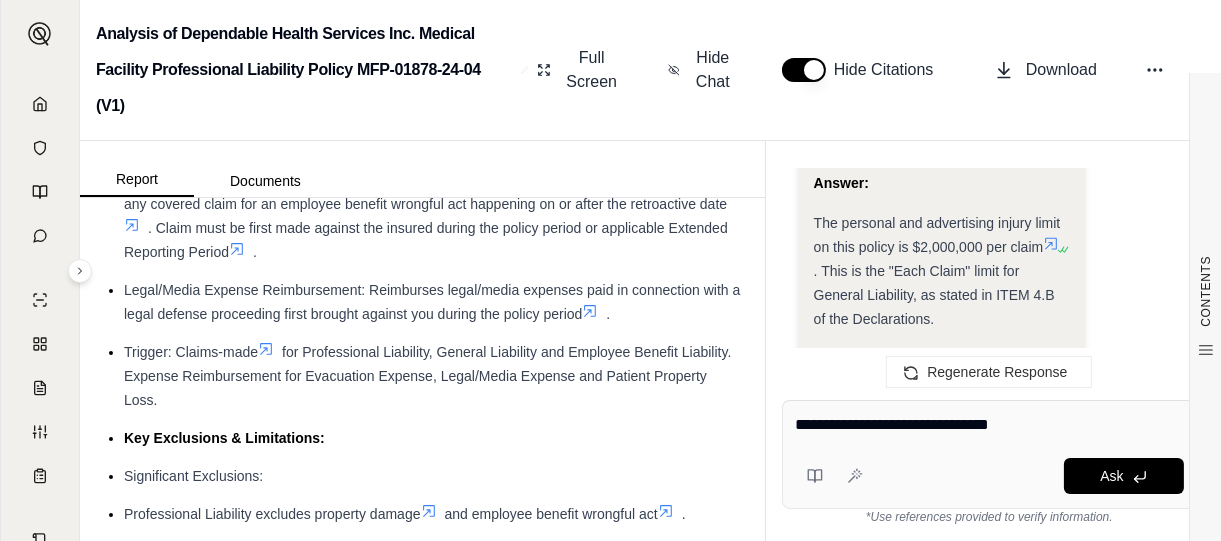 type on "**********" 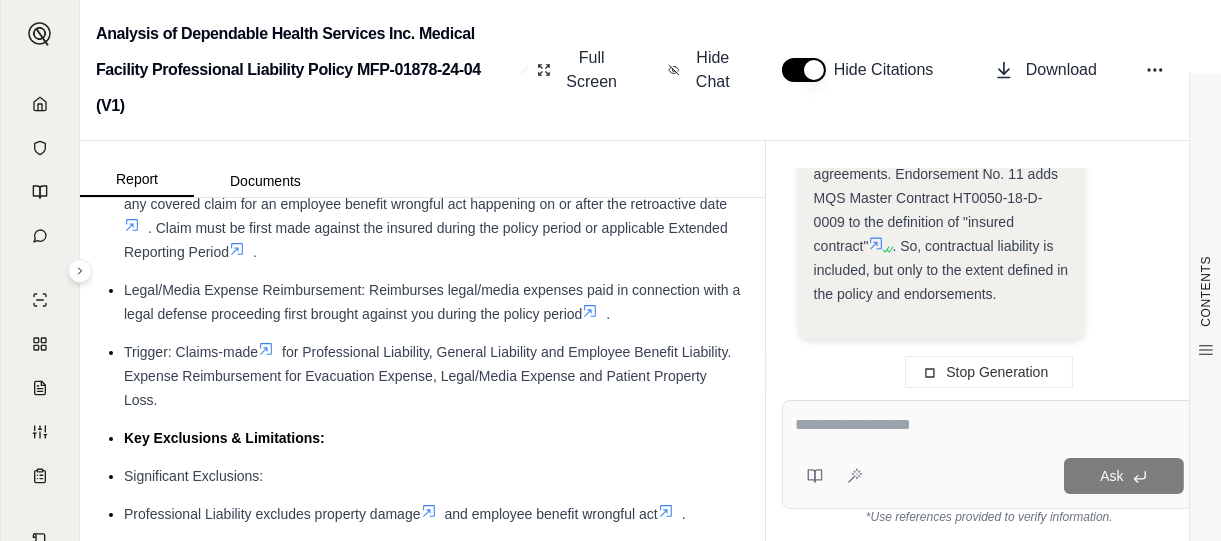 scroll, scrollTop: 5331, scrollLeft: 0, axis: vertical 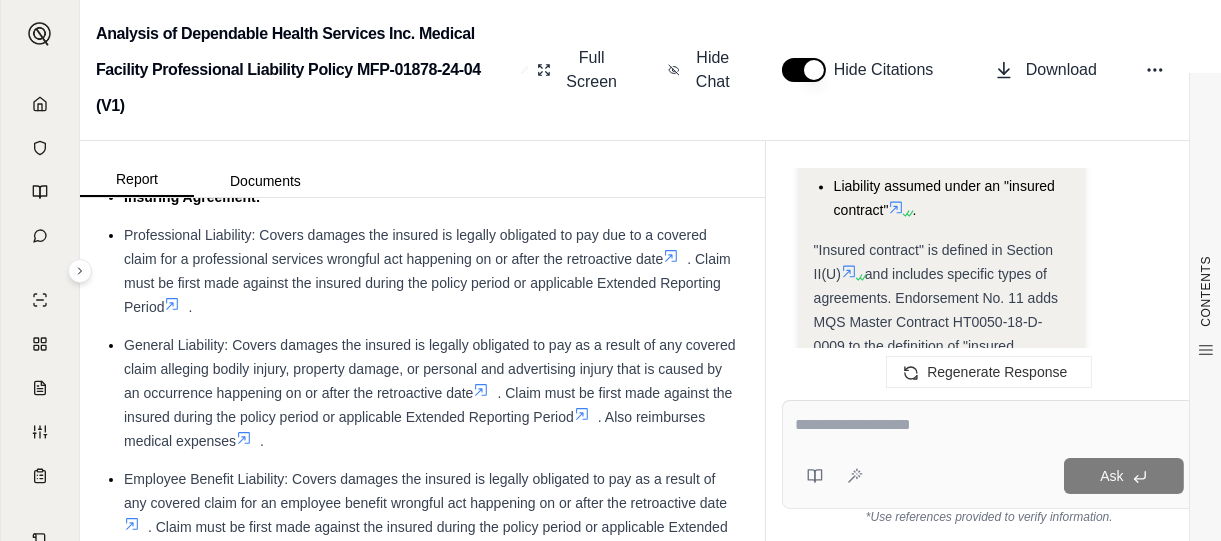 click at bounding box center [990, 425] 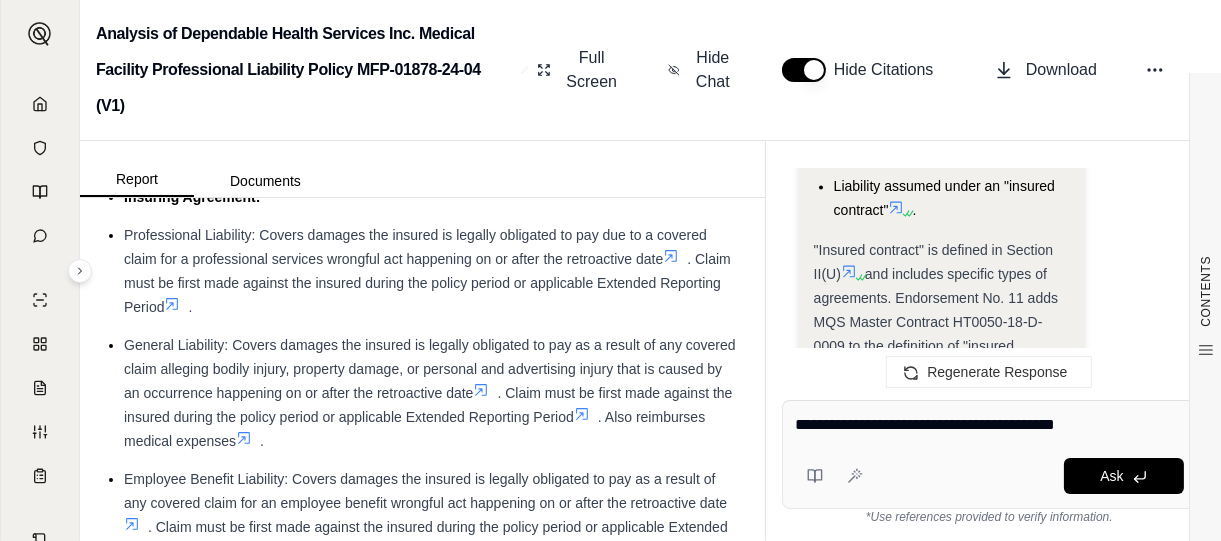 type on "**********" 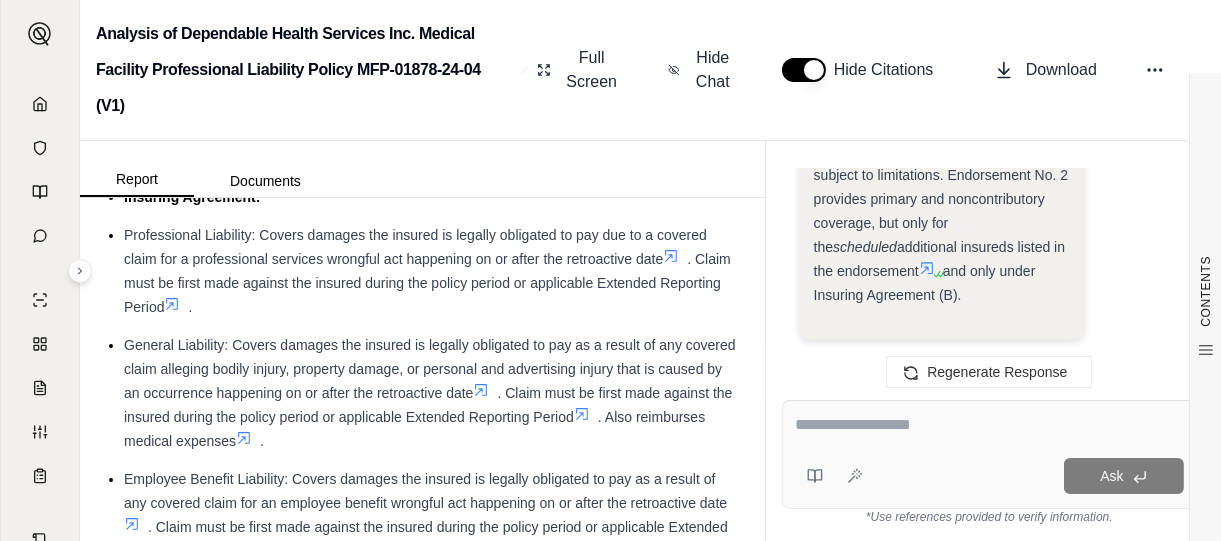 scroll, scrollTop: 7834, scrollLeft: 0, axis: vertical 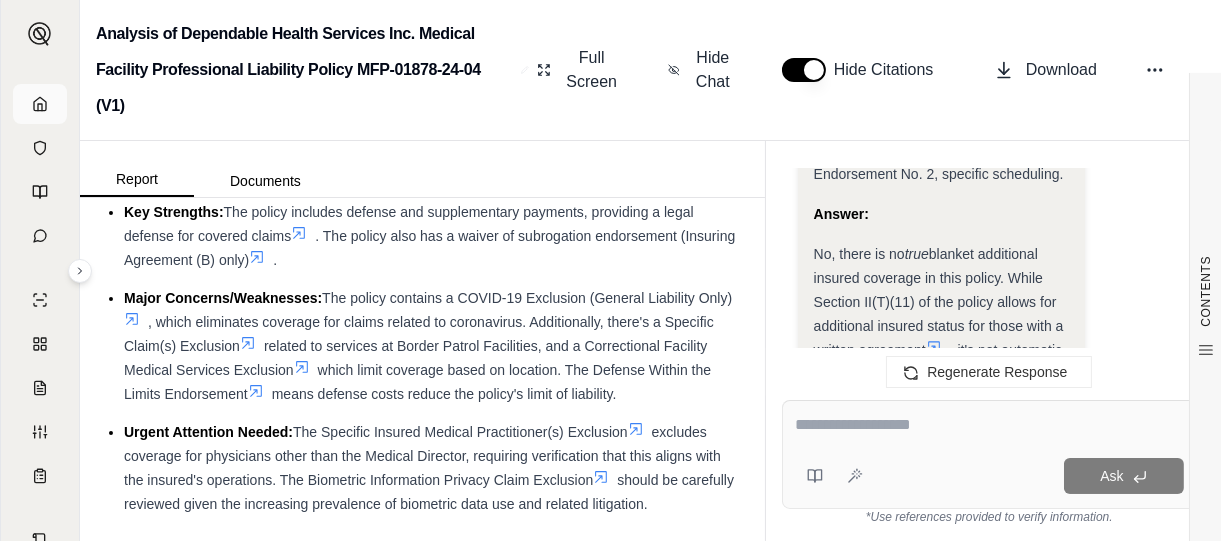 click 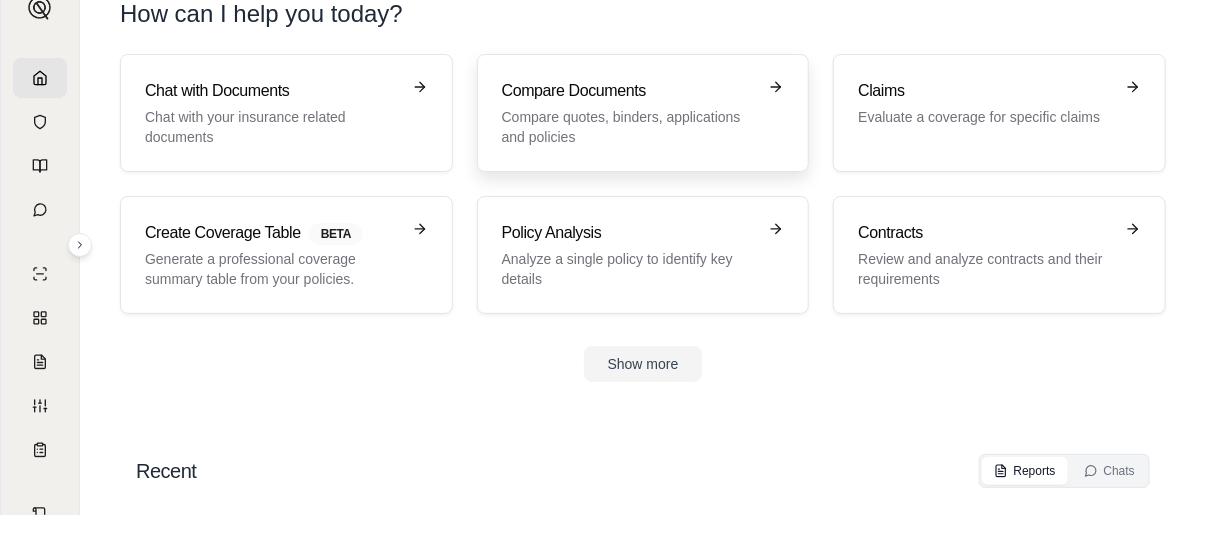 scroll, scrollTop: 0, scrollLeft: 0, axis: both 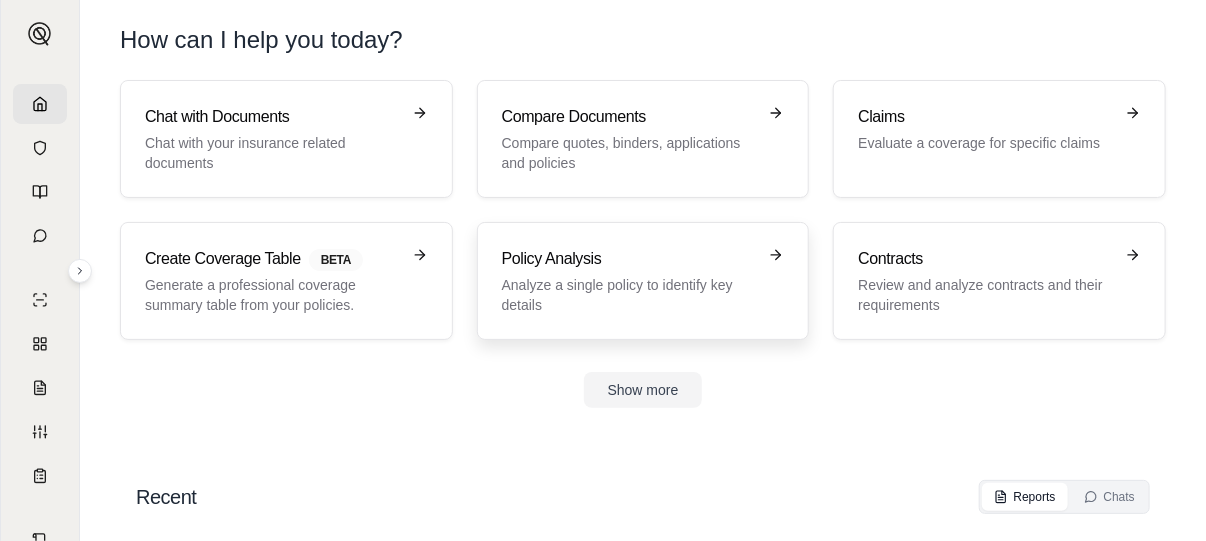 click on "Policy Analysis" at bounding box center (629, 259) 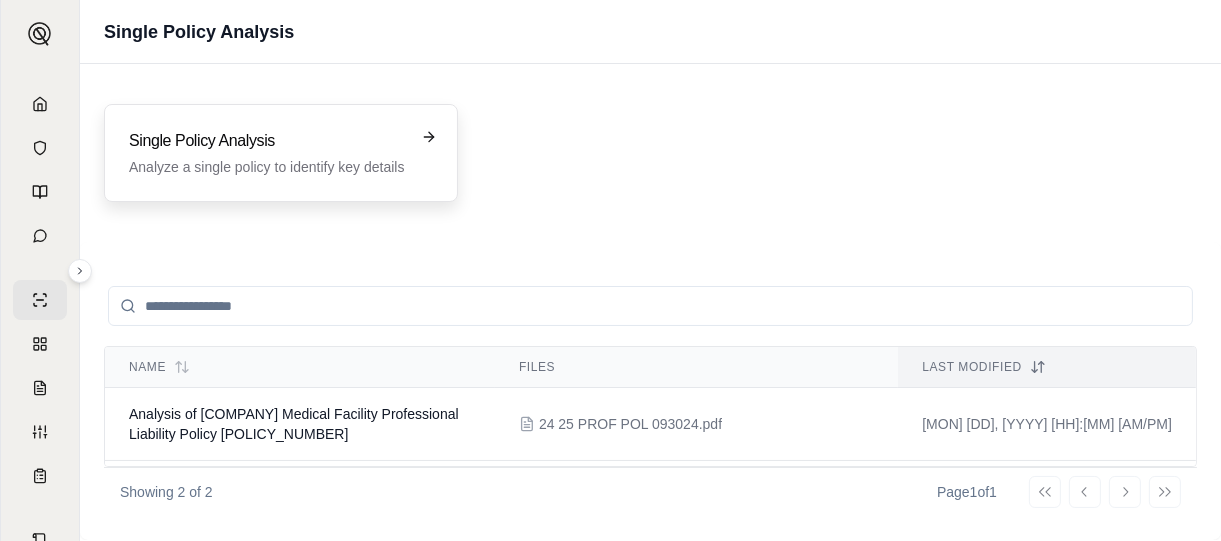 click 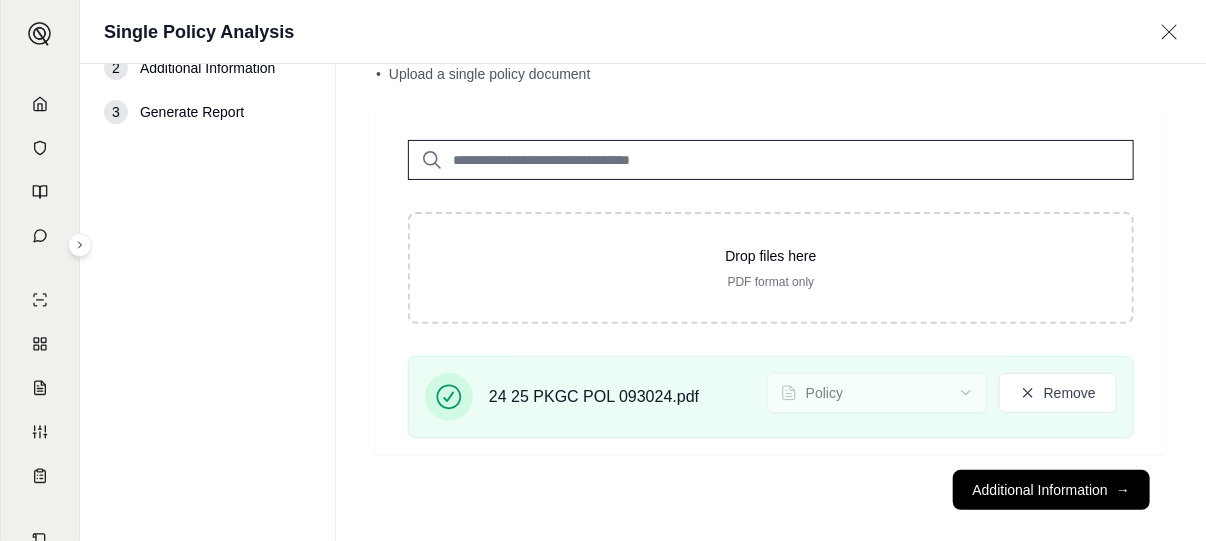 scroll, scrollTop: 99, scrollLeft: 0, axis: vertical 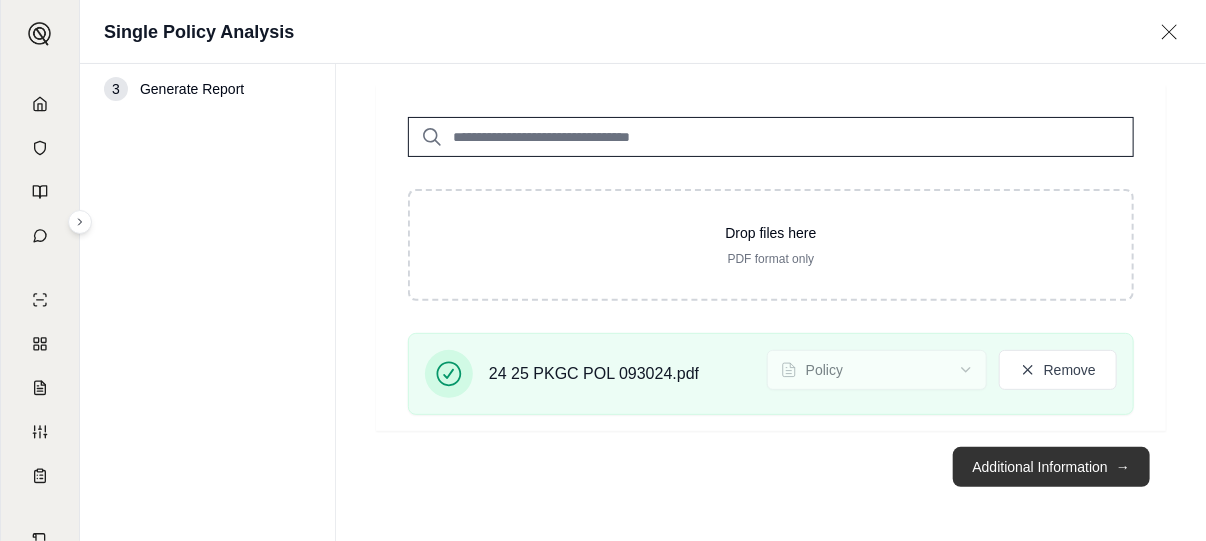 click on "Additional Information →" at bounding box center (1051, 467) 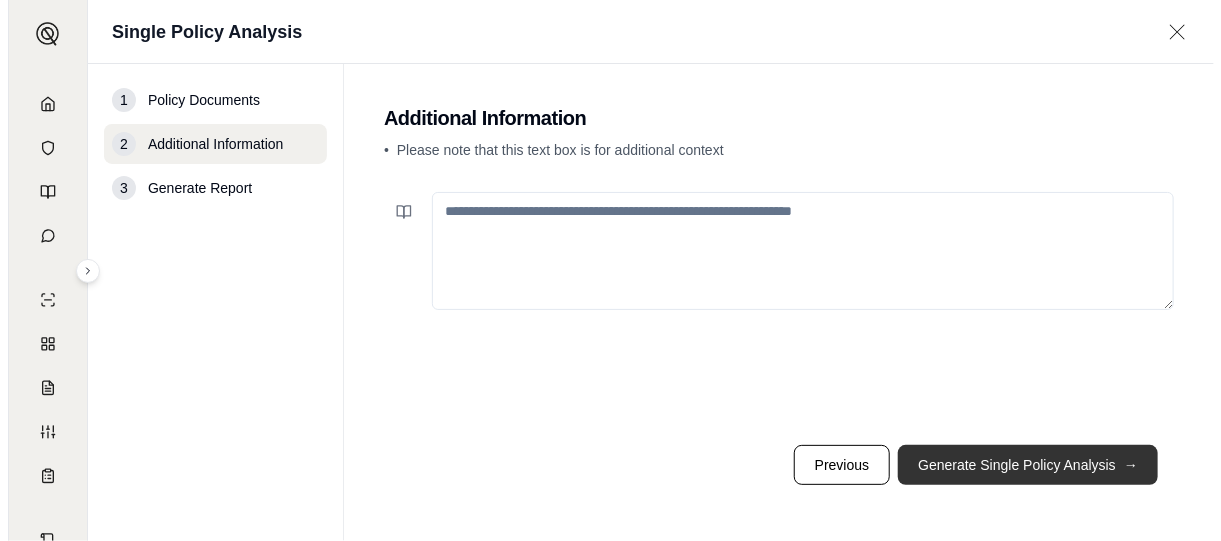 scroll, scrollTop: 0, scrollLeft: 0, axis: both 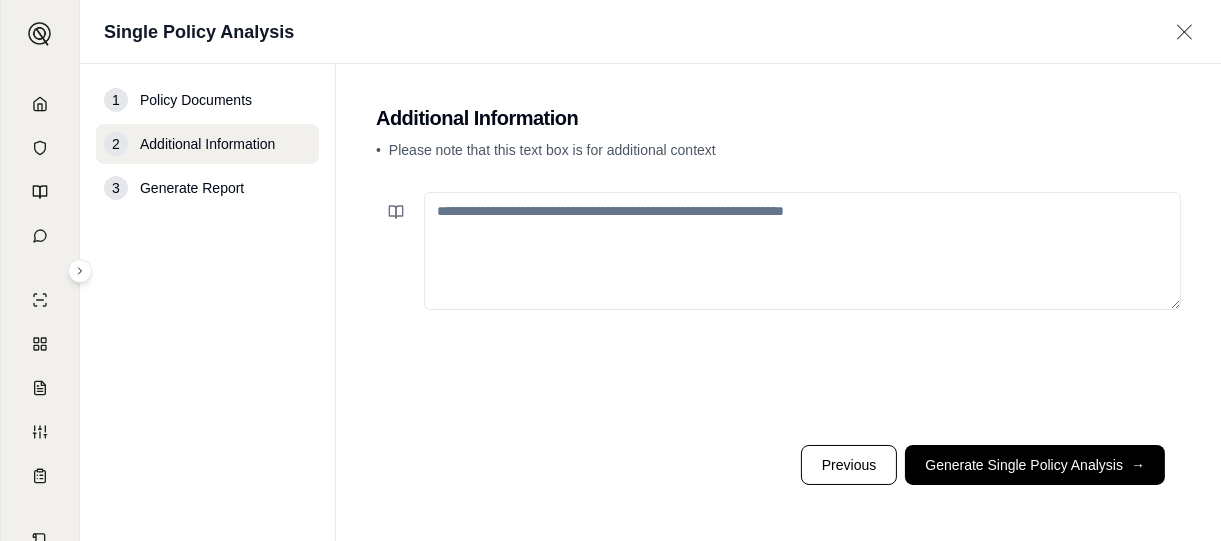 click on "Generate Single Policy Analysis →" at bounding box center (1035, 465) 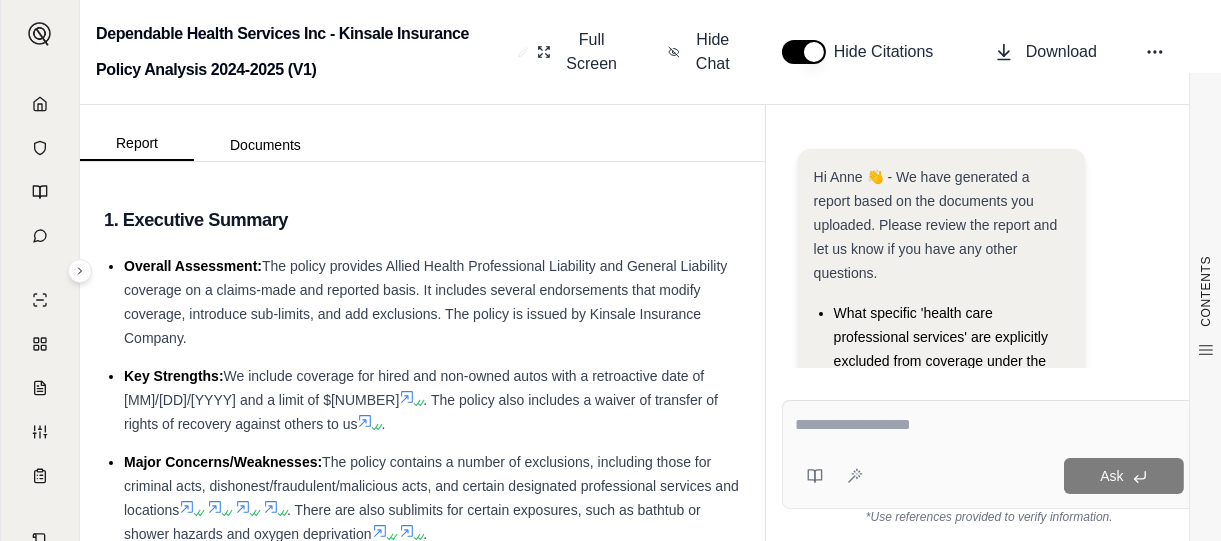 scroll, scrollTop: 0, scrollLeft: 0, axis: both 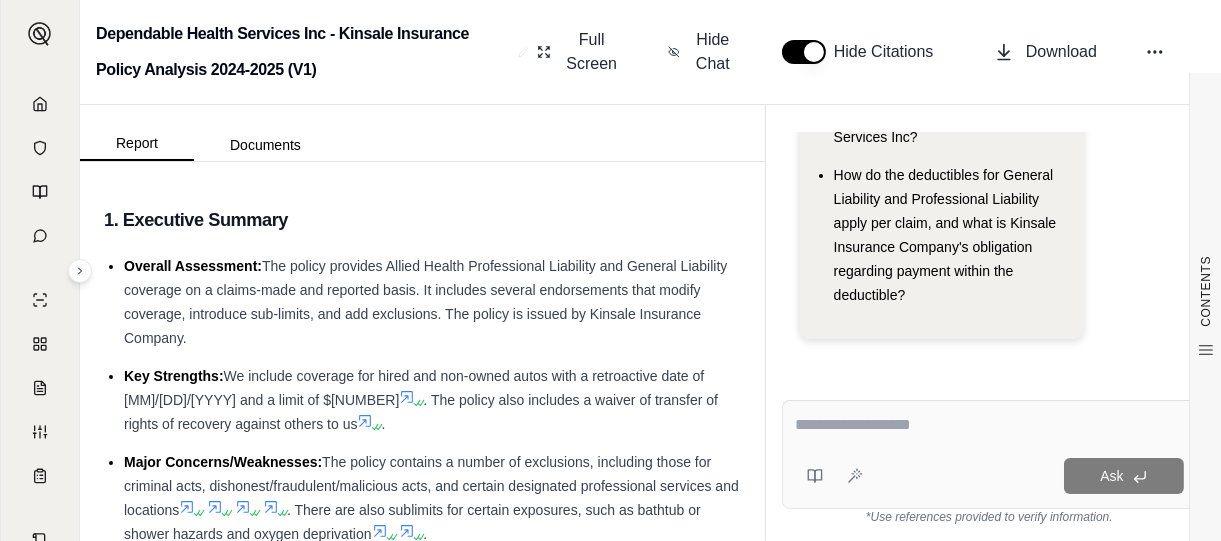 click at bounding box center (990, 428) 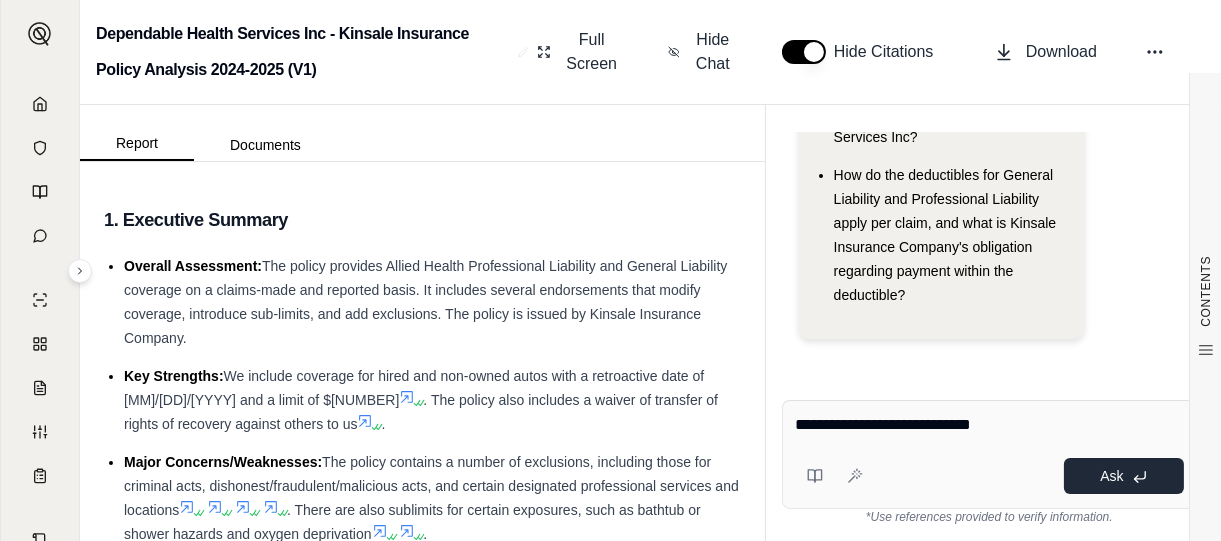 type on "**********" 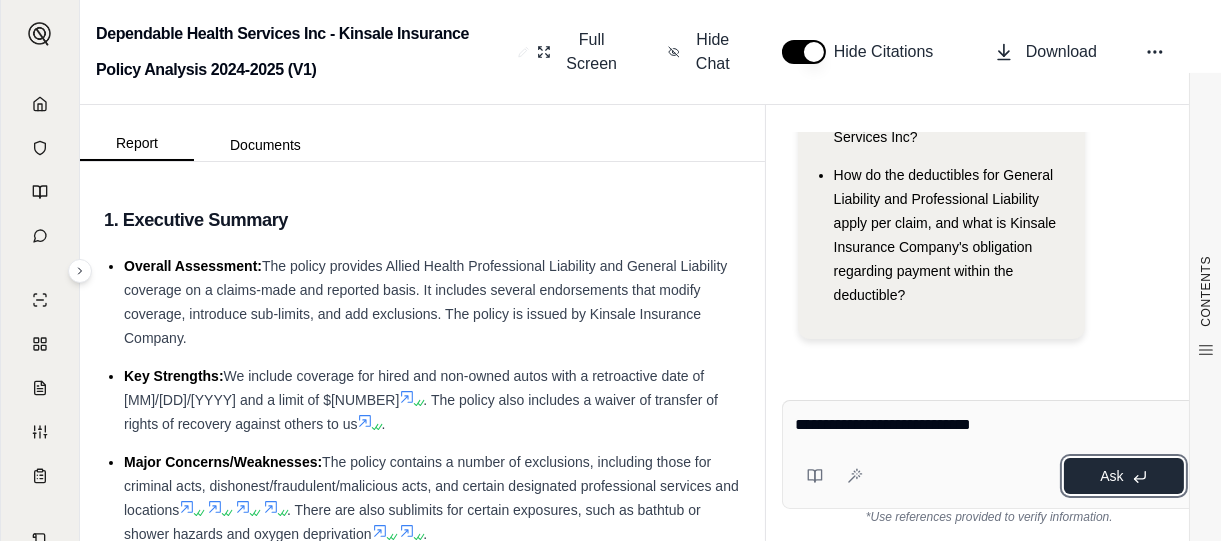 click 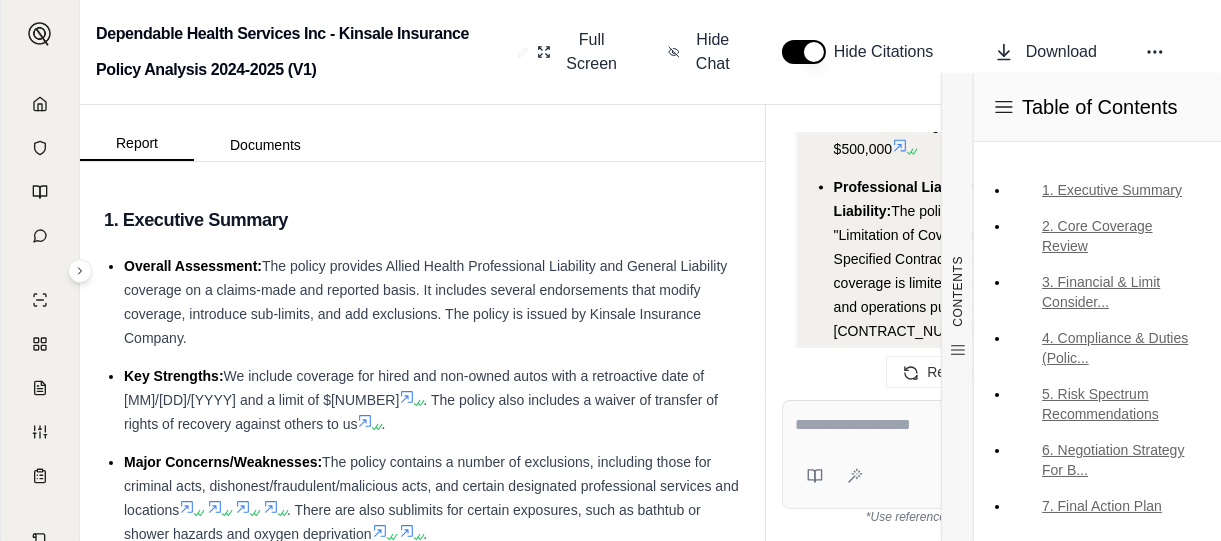 scroll, scrollTop: 4427, scrollLeft: 0, axis: vertical 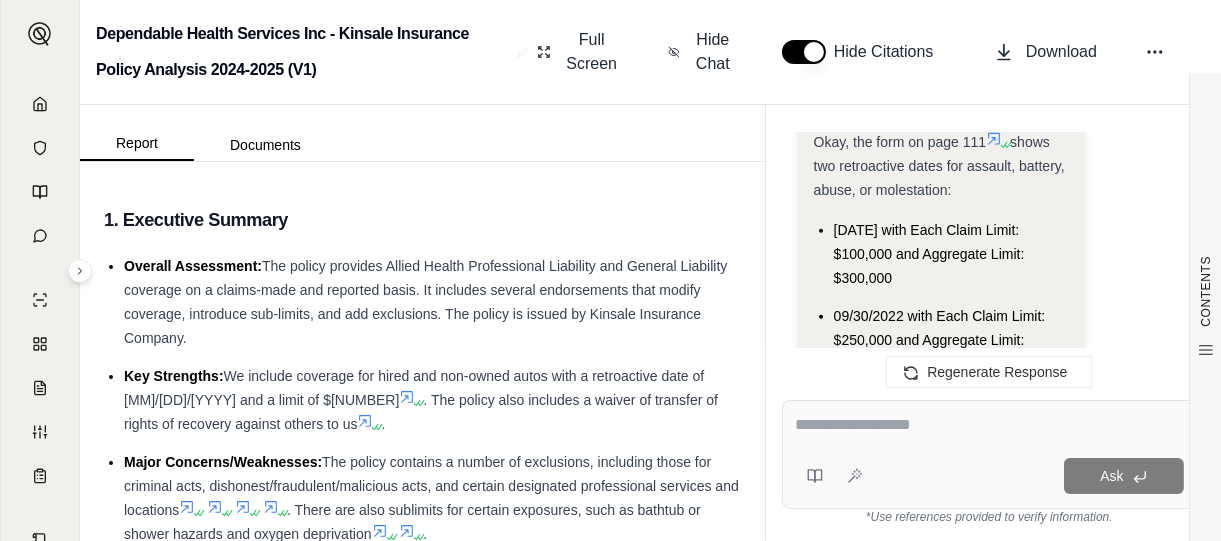 click at bounding box center (989, 425) 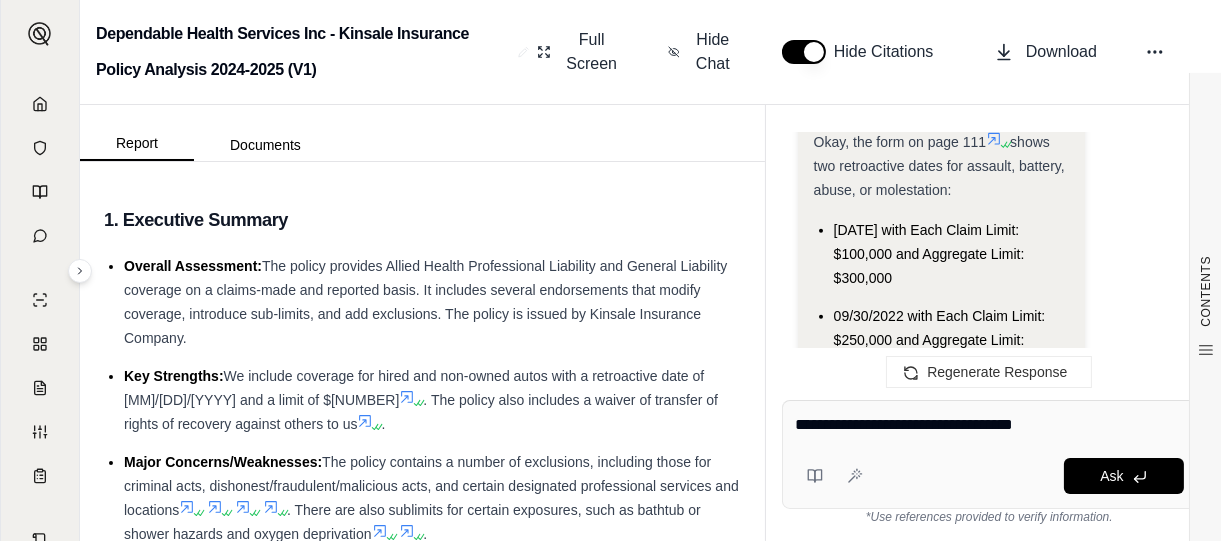 type on "**********" 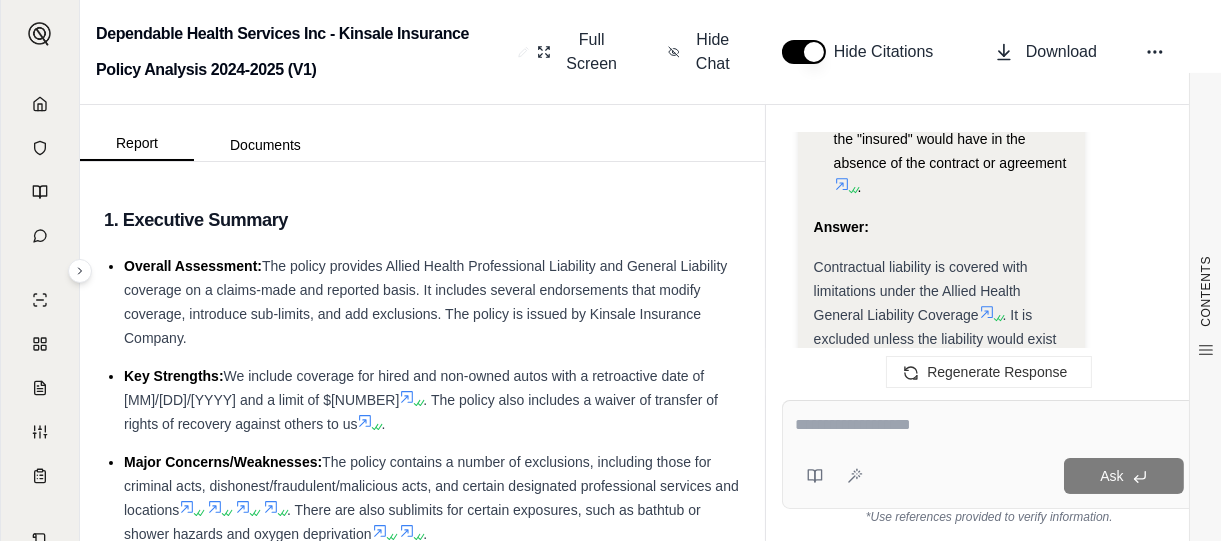 scroll, scrollTop: 9306, scrollLeft: 0, axis: vertical 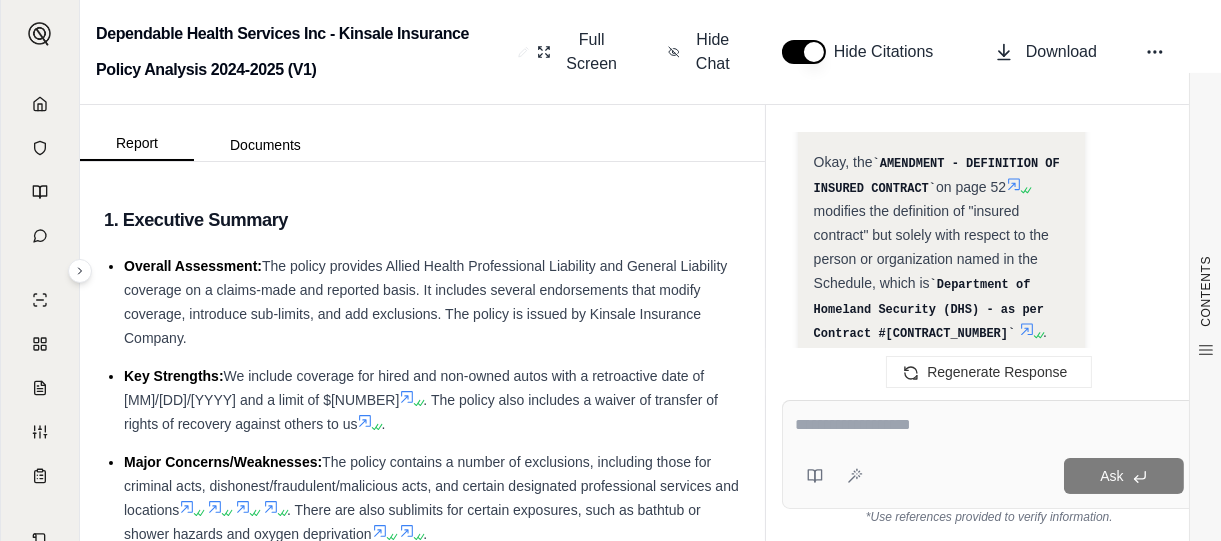 click on "Department of Homeland Security (DHS) - as per Contract #[CONTRACT_NUMBER]" at bounding box center [929, 309] 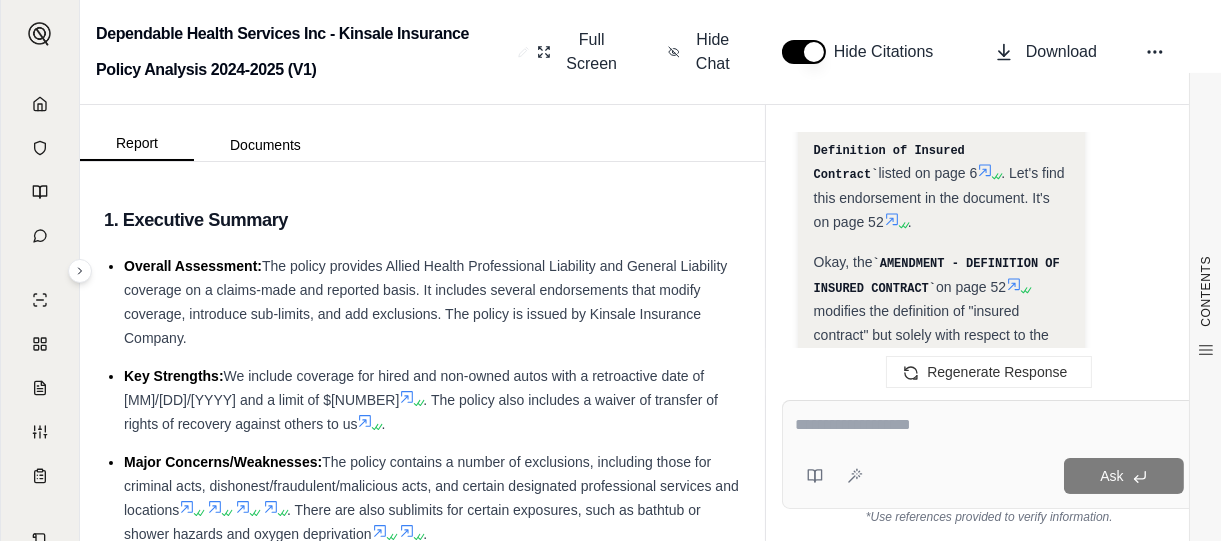 click at bounding box center (989, 425) 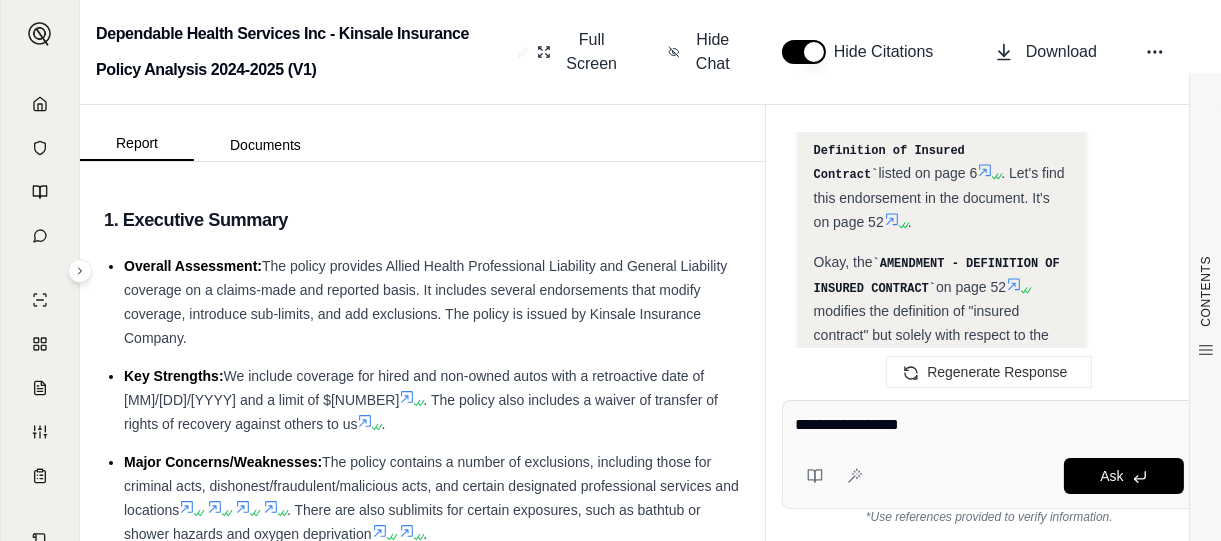 type on "**********" 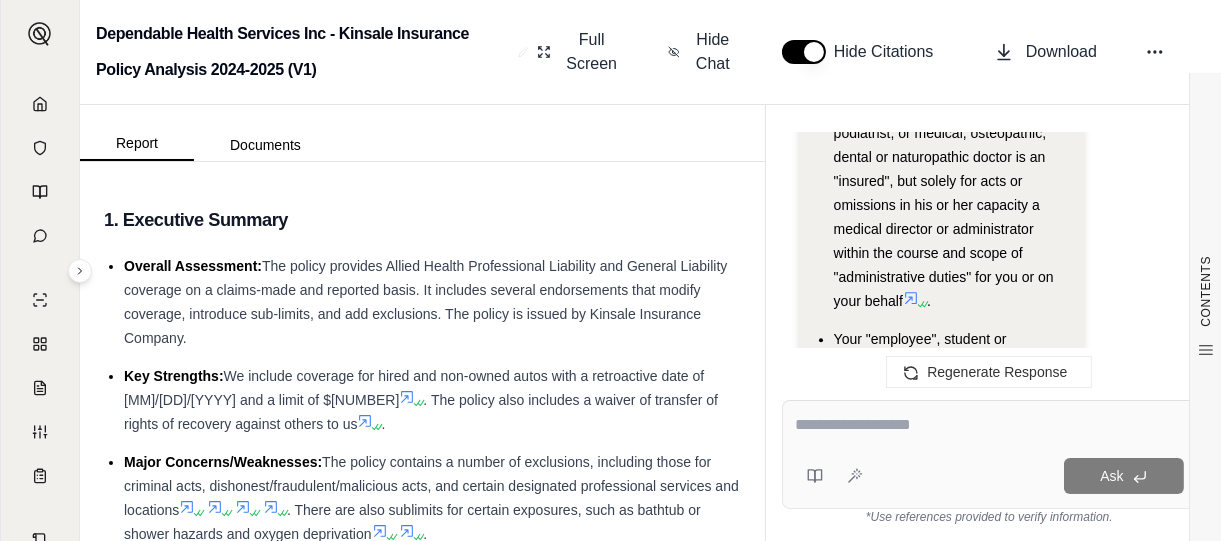 scroll, scrollTop: 18433, scrollLeft: 0, axis: vertical 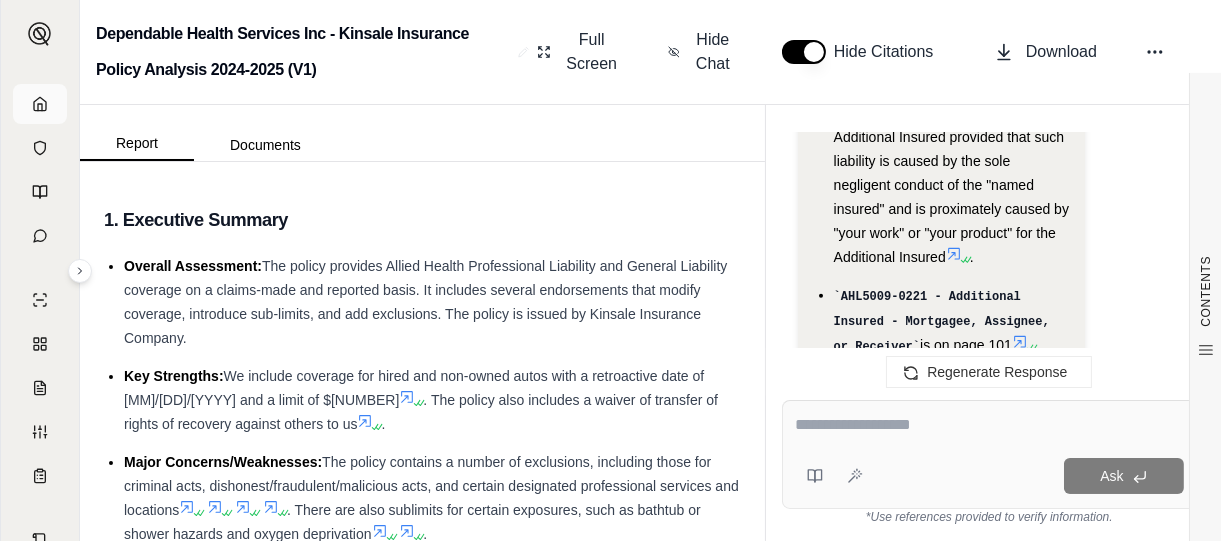 click 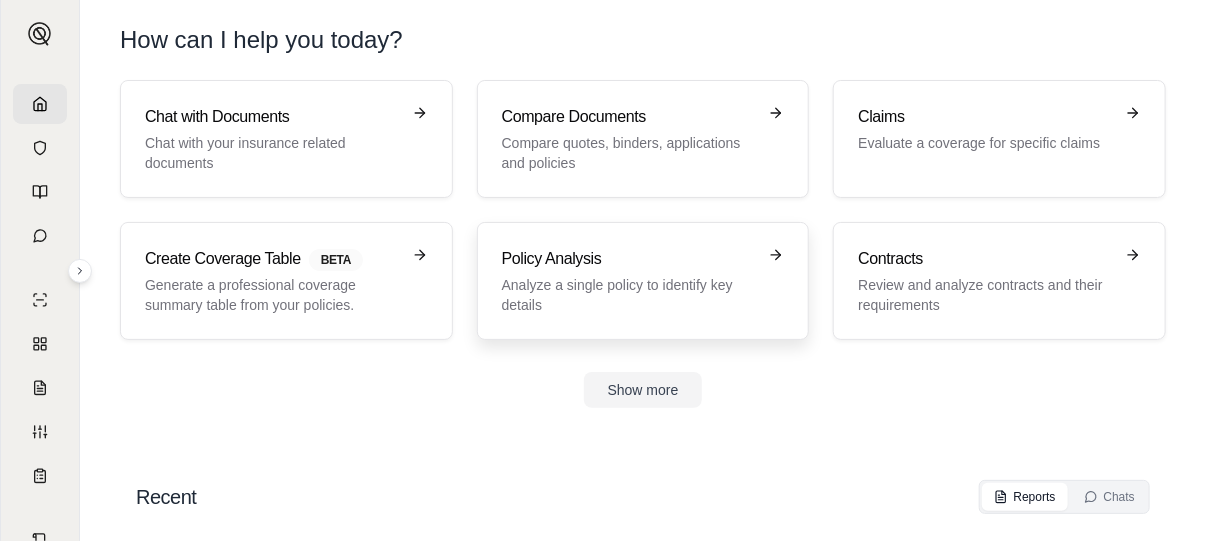 click 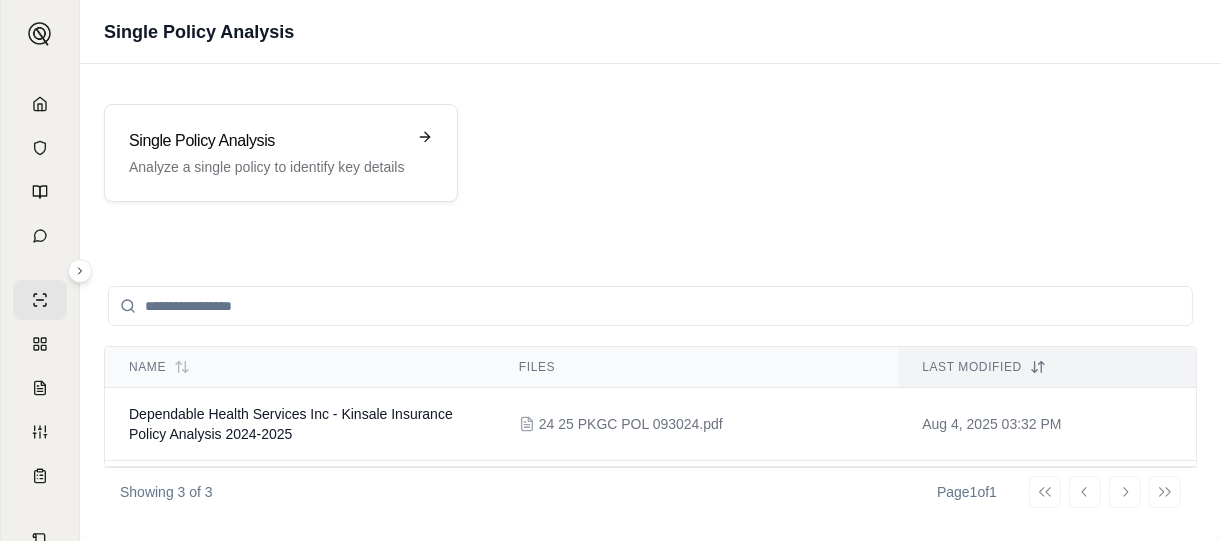click on "Single Policy Analysis Analyze a single policy to identify key details" at bounding box center [650, 153] 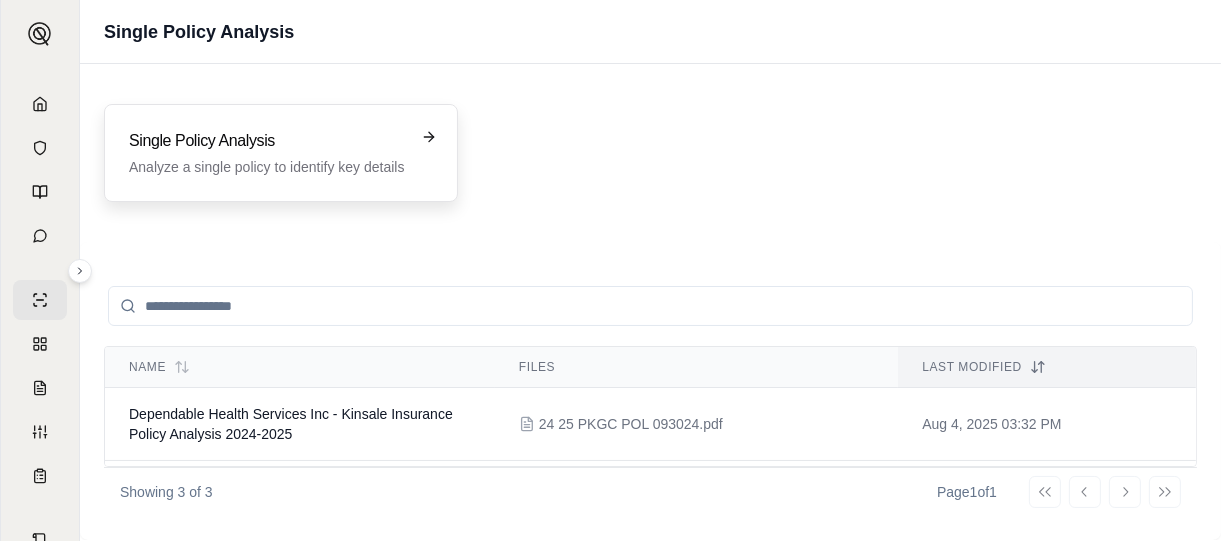 click on "Analyze a single policy to identify key details" at bounding box center (267, 167) 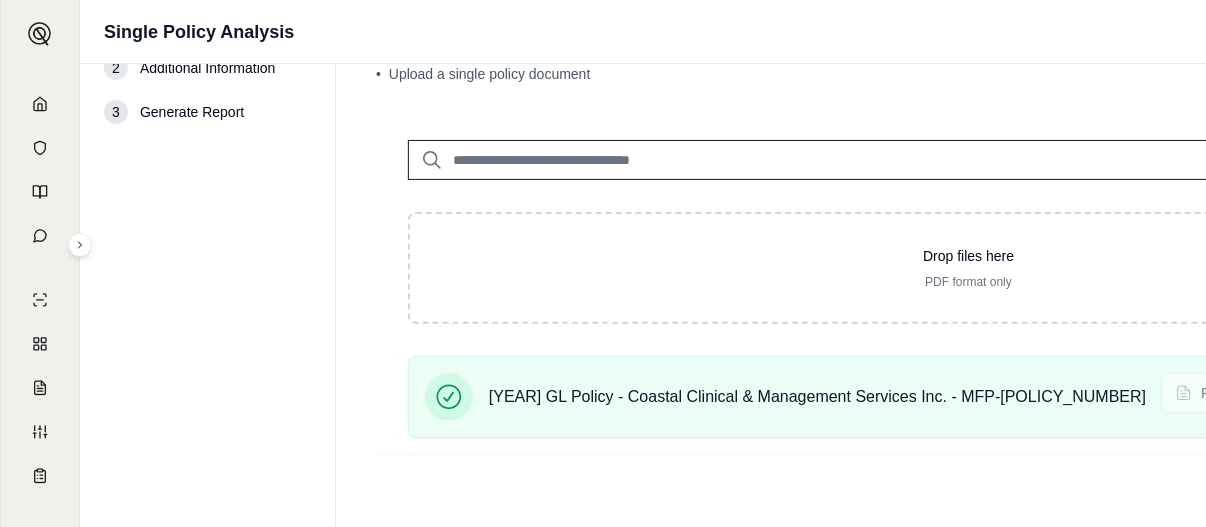 scroll, scrollTop: 114, scrollLeft: 0, axis: vertical 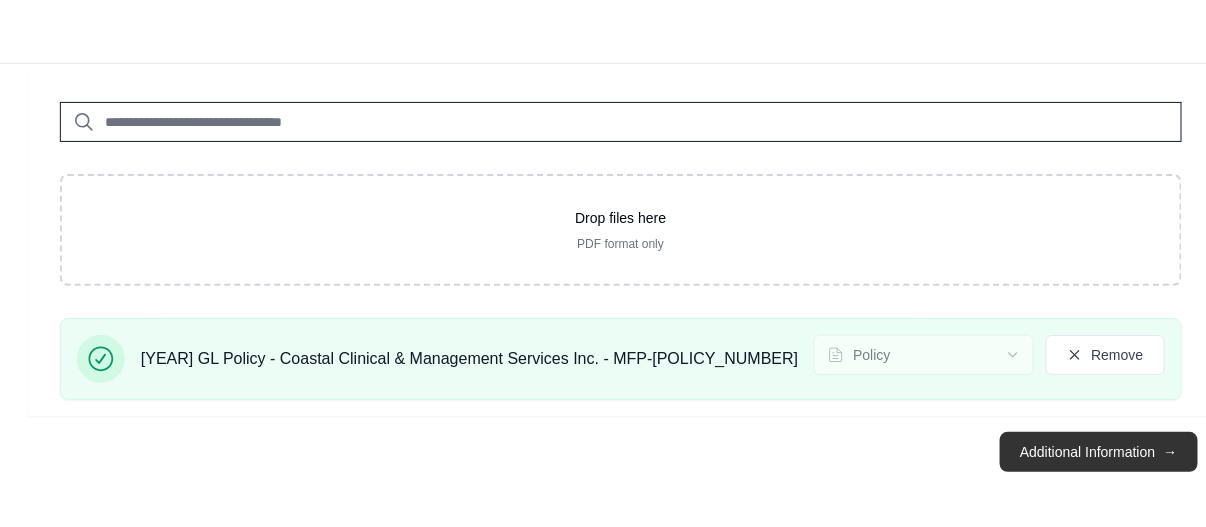 click on "Additional Information →" at bounding box center (1098, 452) 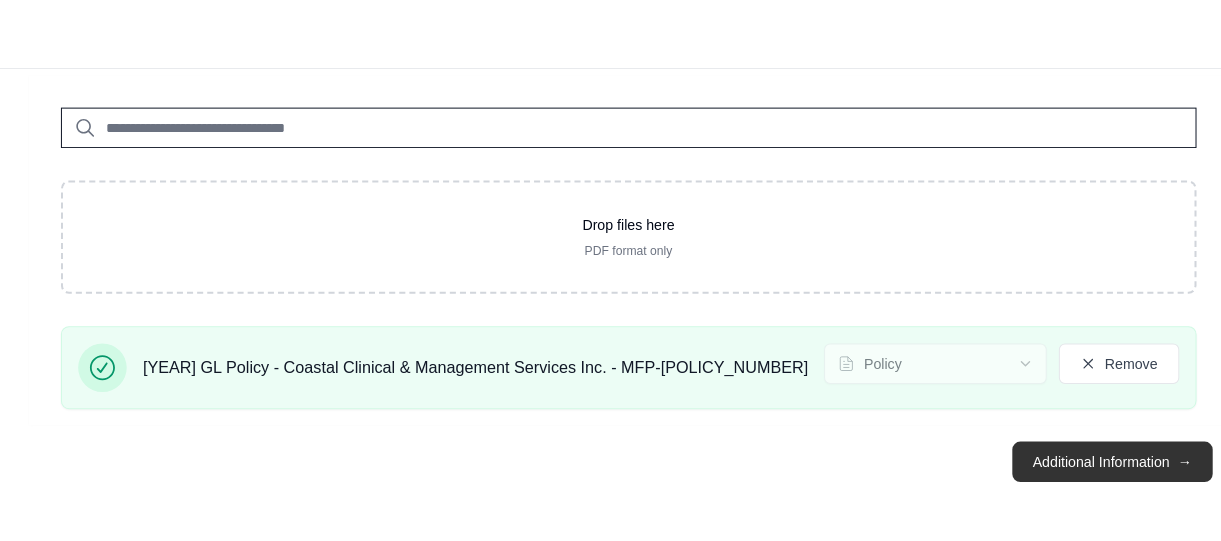 scroll, scrollTop: 0, scrollLeft: 0, axis: both 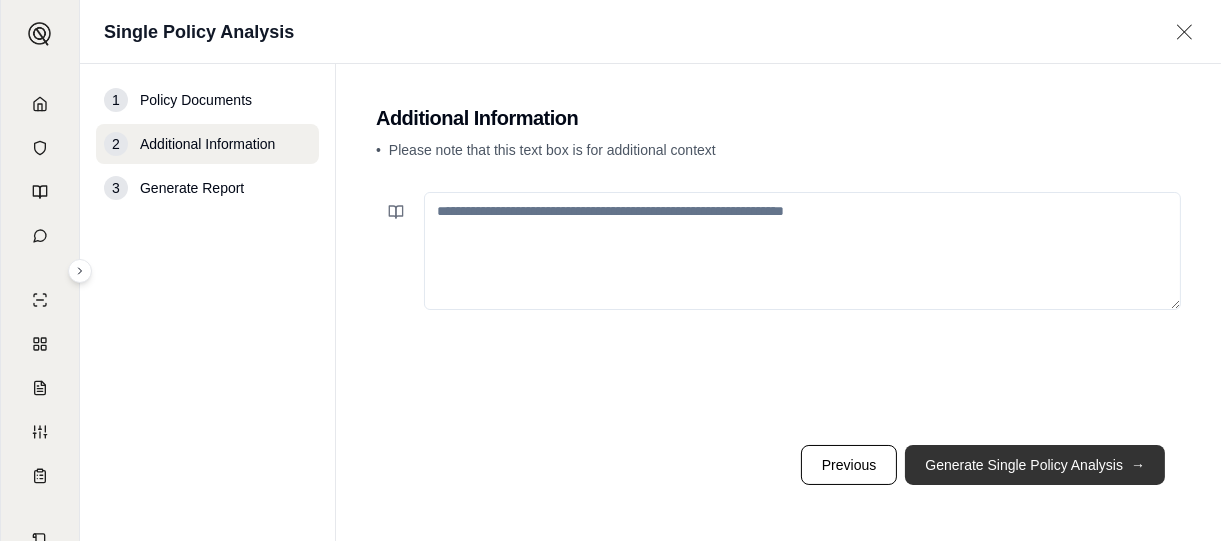 click on "Generate Single Policy Analysis →" at bounding box center (1035, 465) 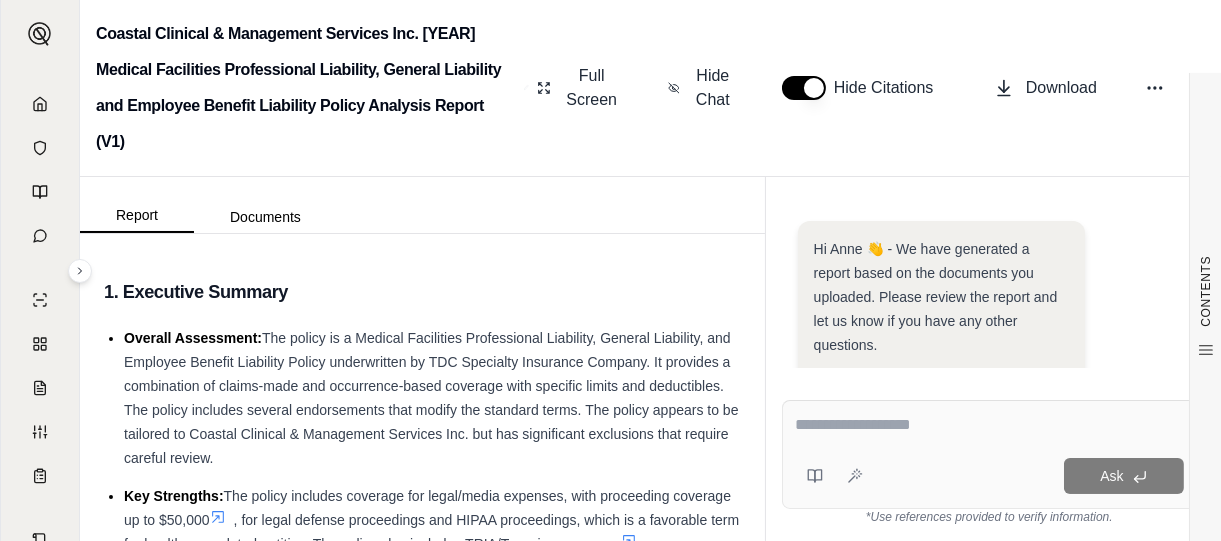 scroll, scrollTop: 0, scrollLeft: 0, axis: both 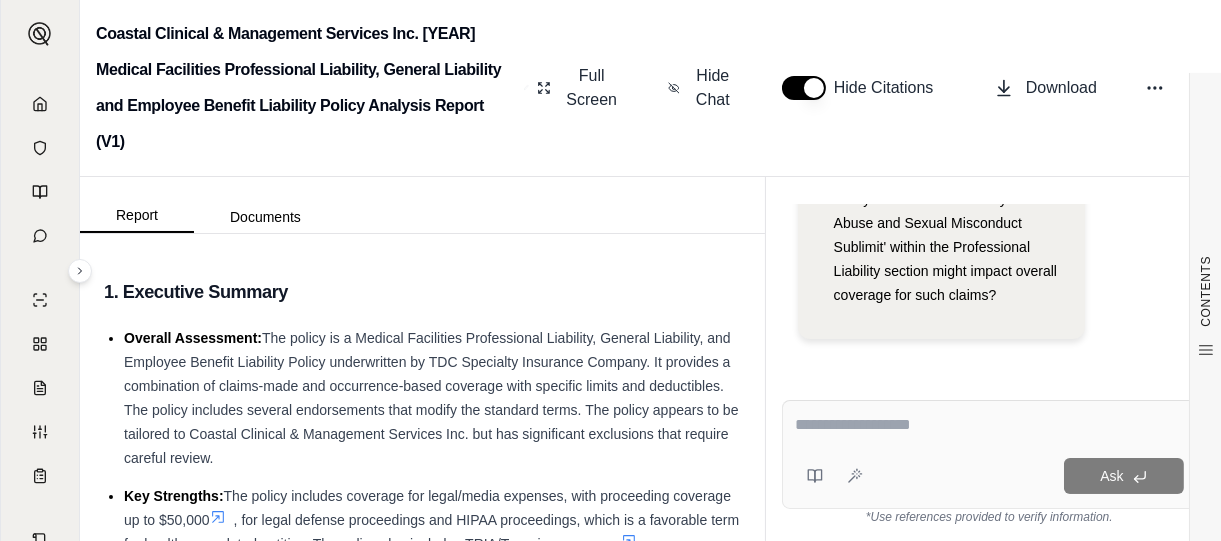 click at bounding box center [990, 425] 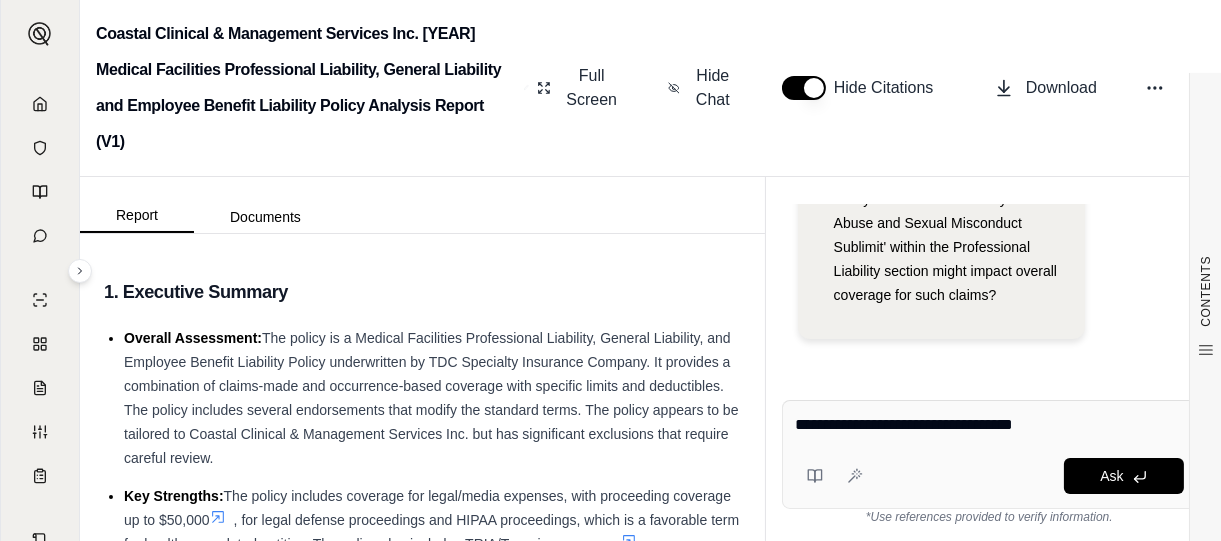 type on "**********" 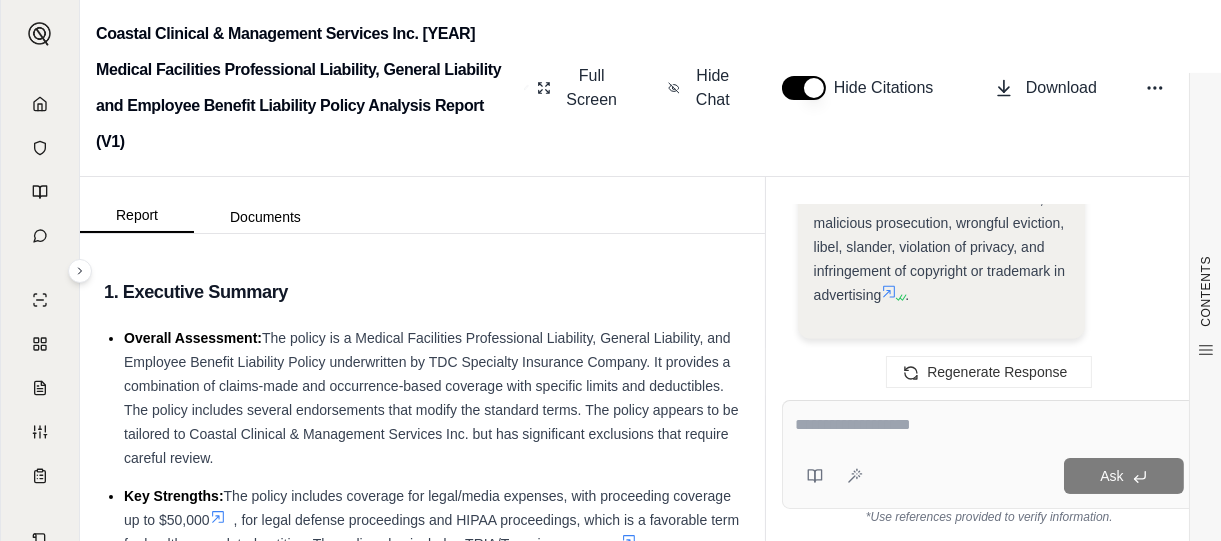 scroll, scrollTop: 3596, scrollLeft: 0, axis: vertical 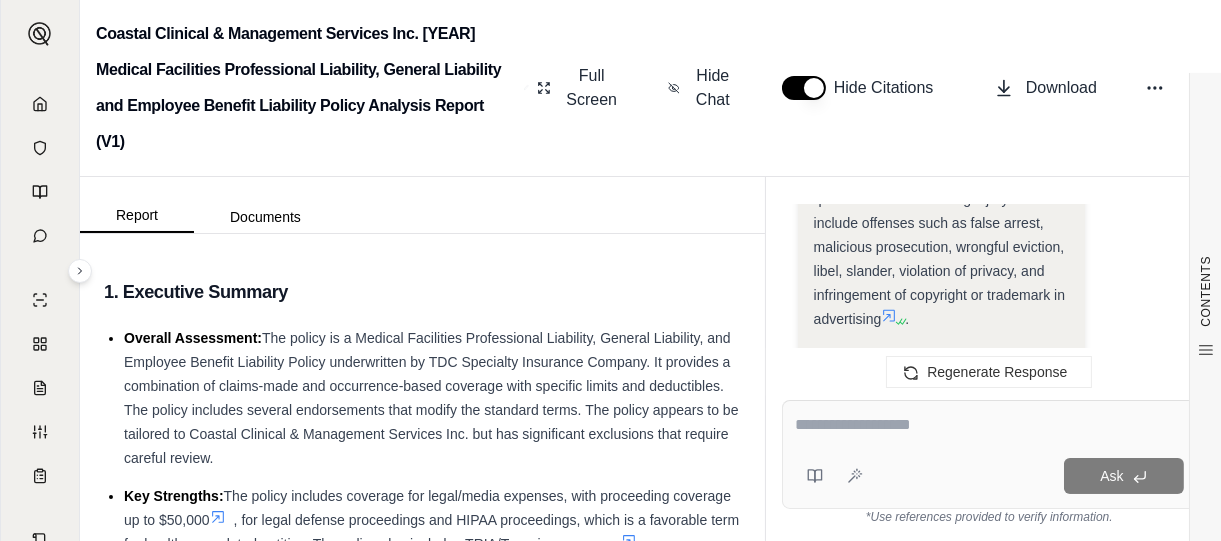 click on "Ask" at bounding box center [989, 454] 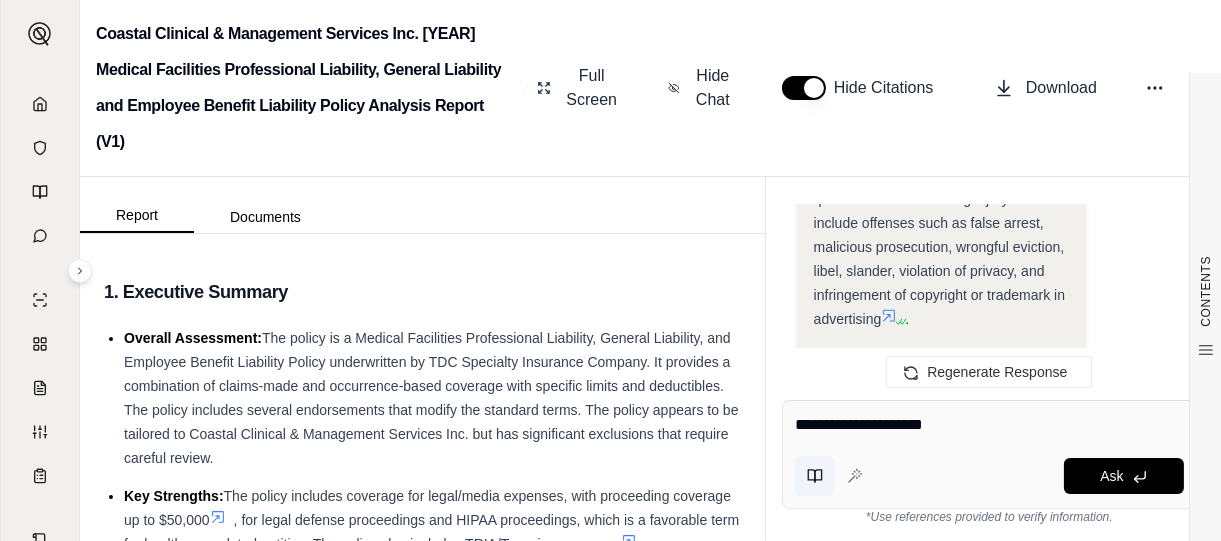 type on "**********" 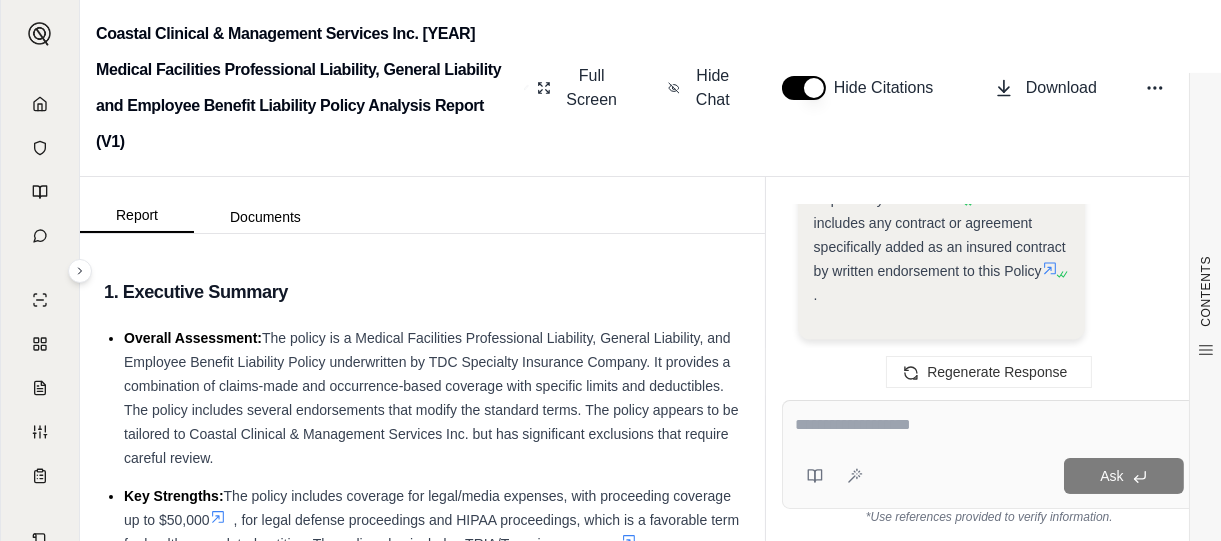 scroll, scrollTop: 5848, scrollLeft: 0, axis: vertical 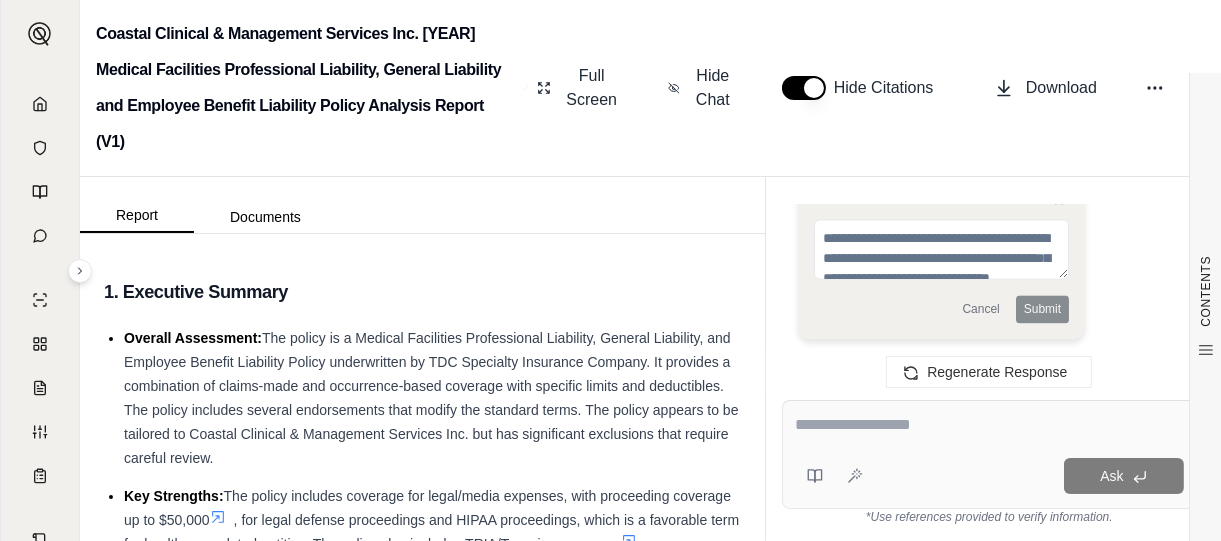 click at bounding box center (989, 425) 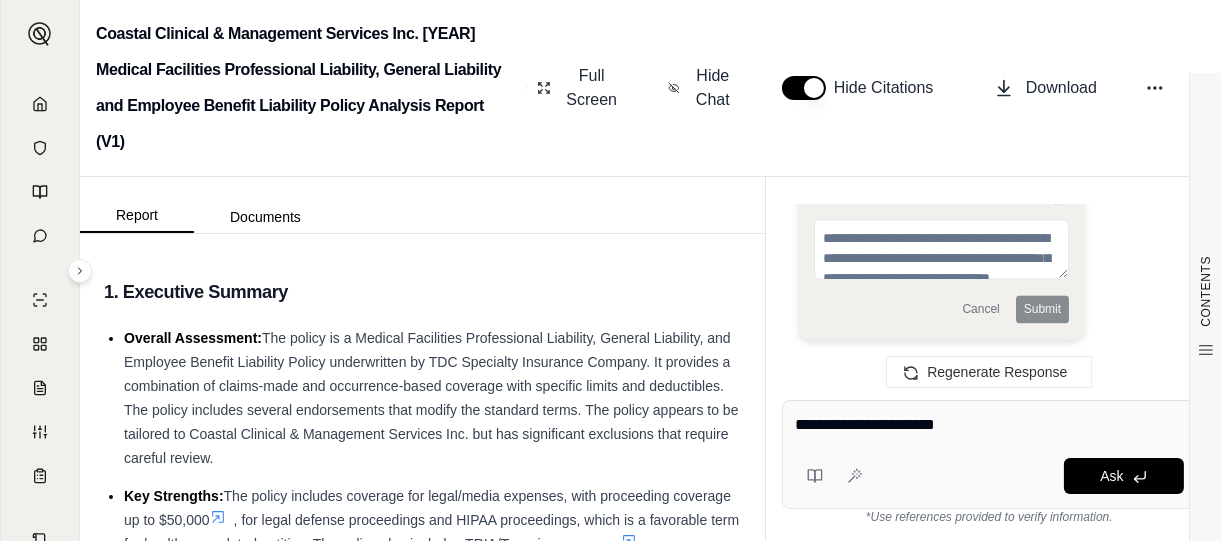 type on "**********" 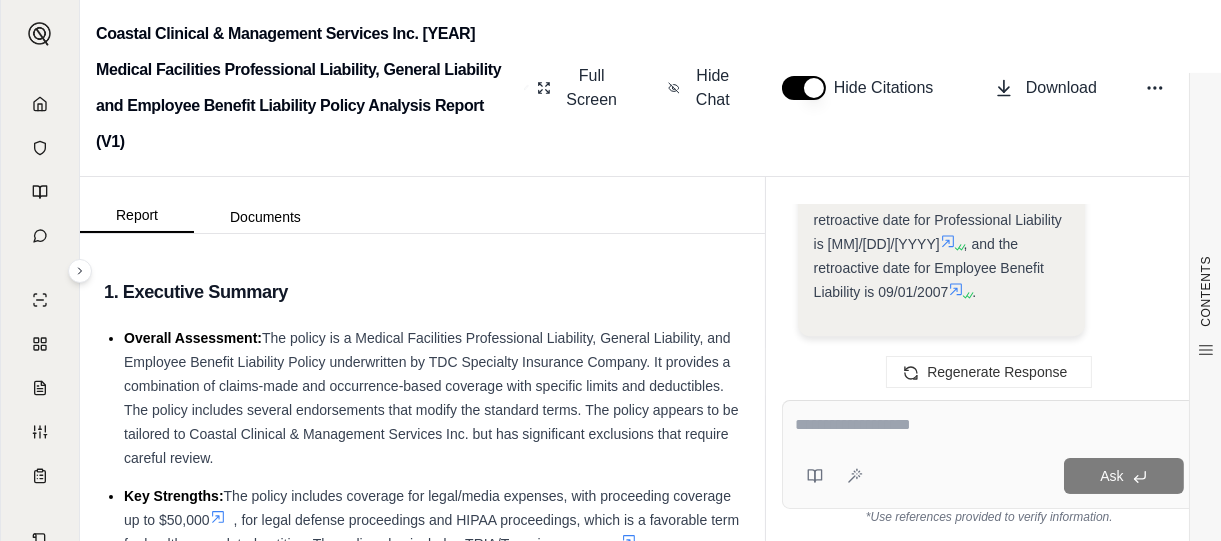 scroll, scrollTop: 6986, scrollLeft: 0, axis: vertical 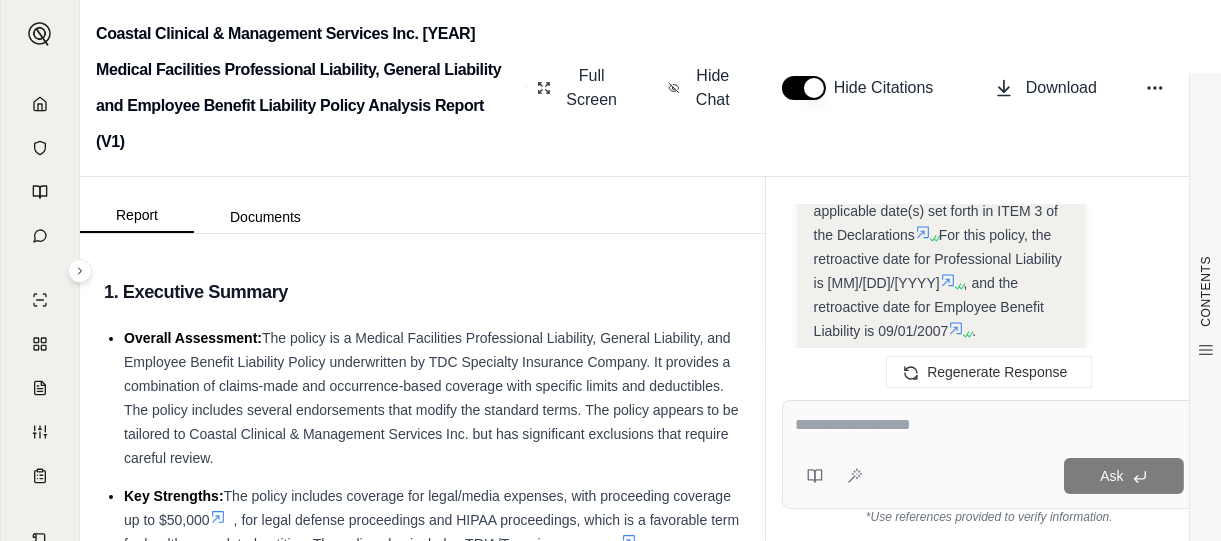 click at bounding box center (989, 425) 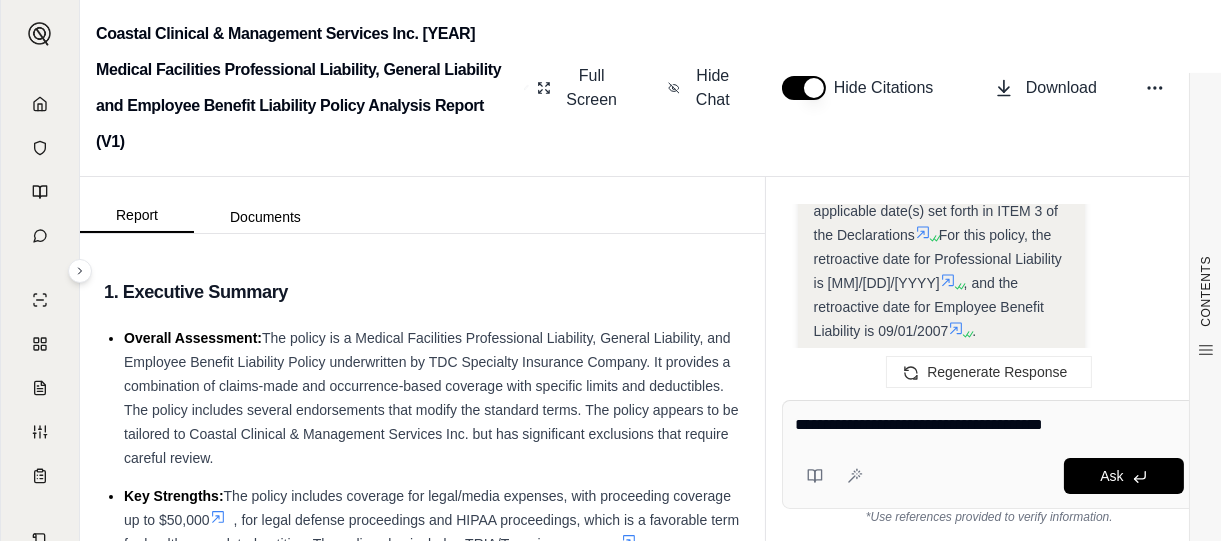 type on "**********" 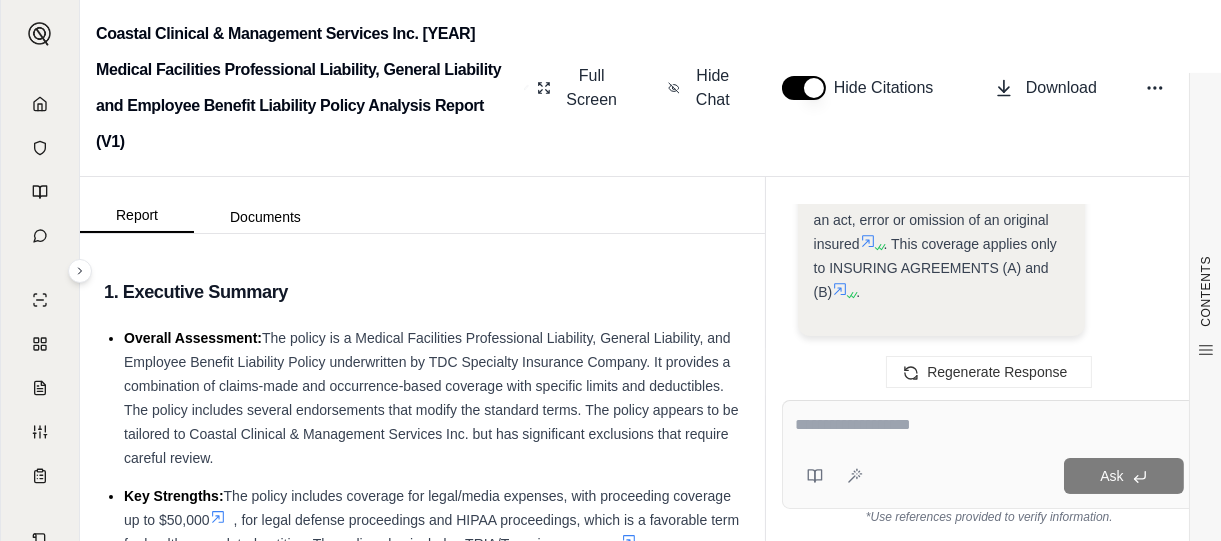 scroll, scrollTop: 9054, scrollLeft: 0, axis: vertical 